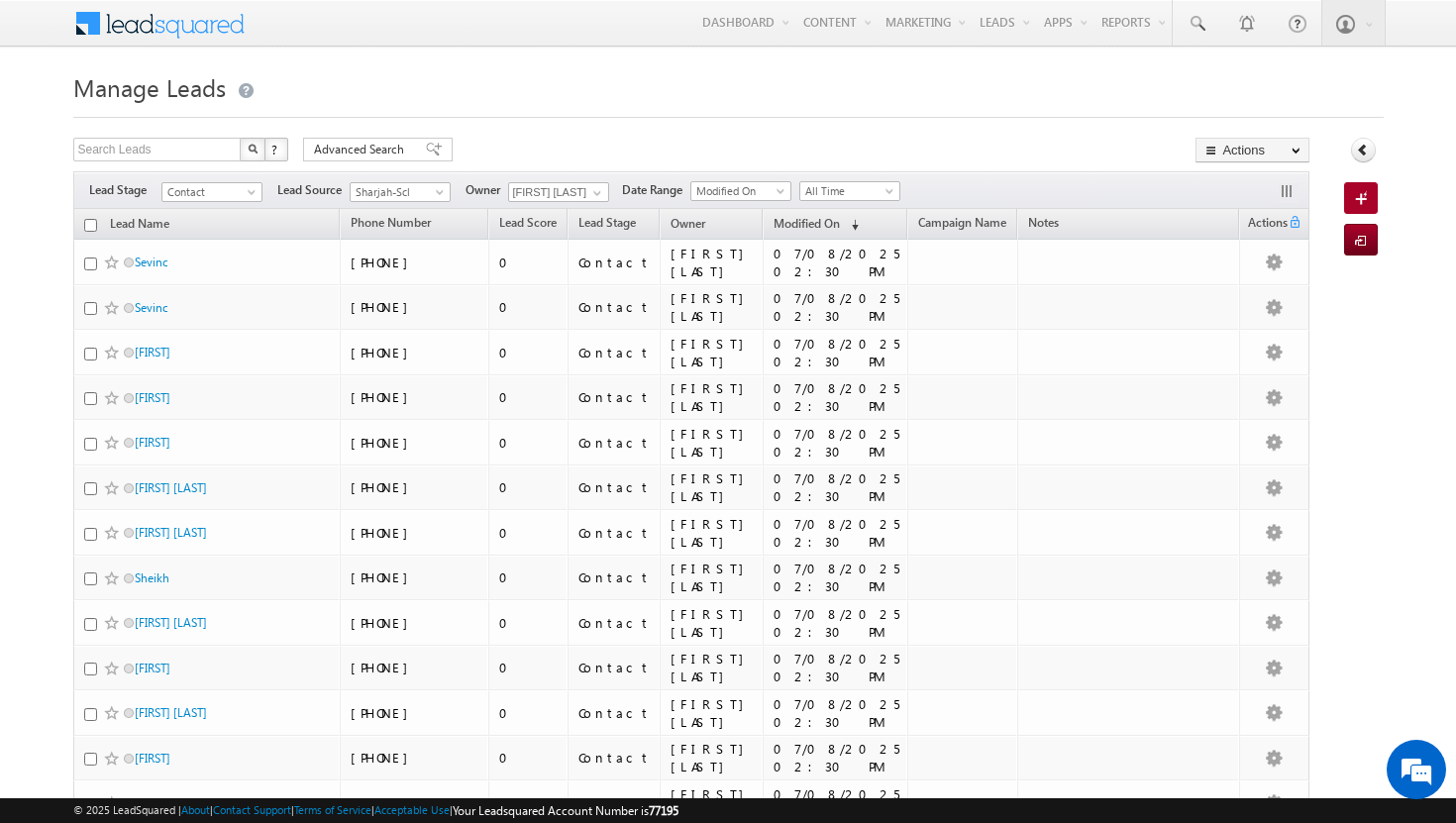 scroll, scrollTop: 1845, scrollLeft: 0, axis: vertical 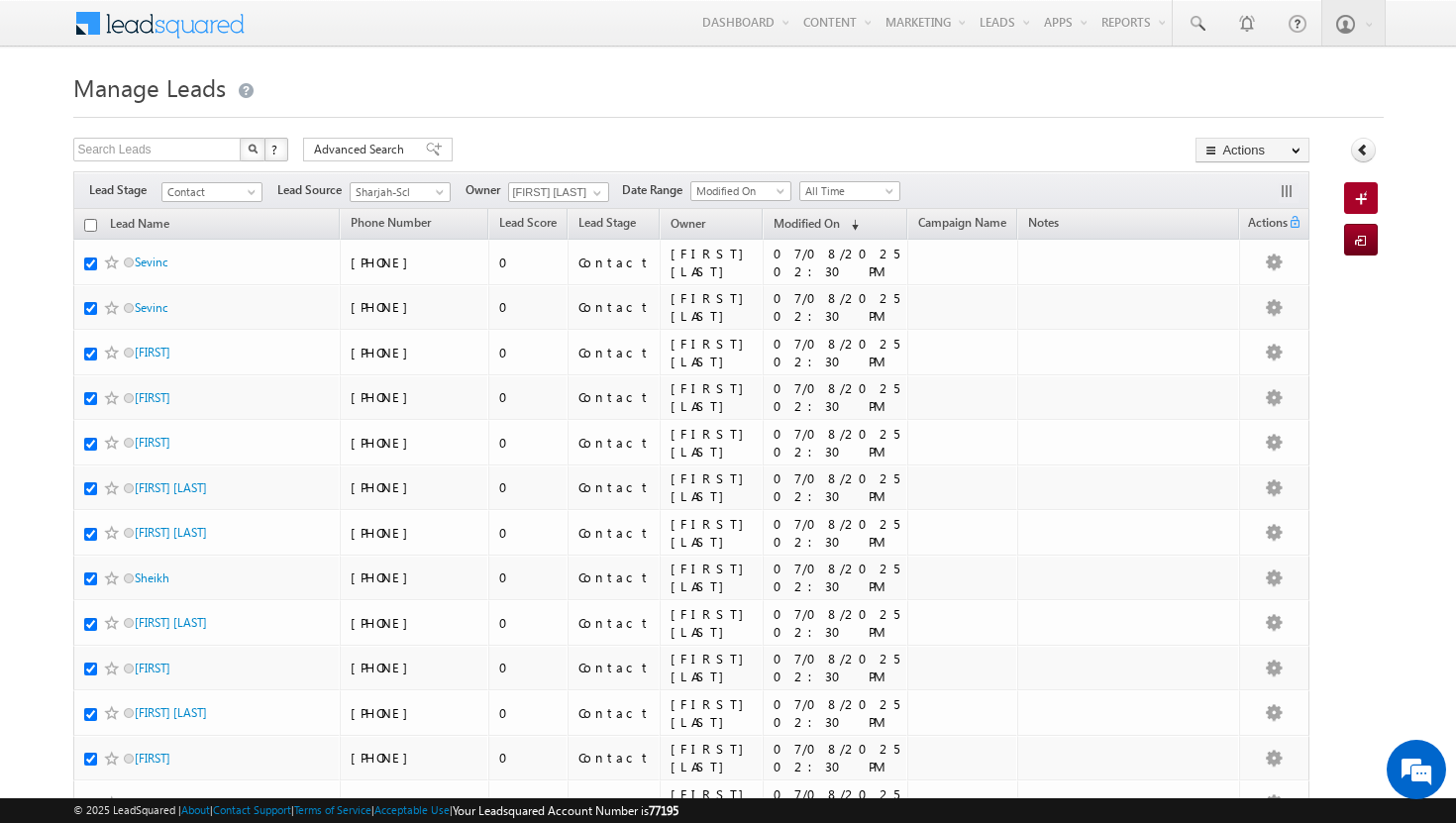 checkbox on "true" 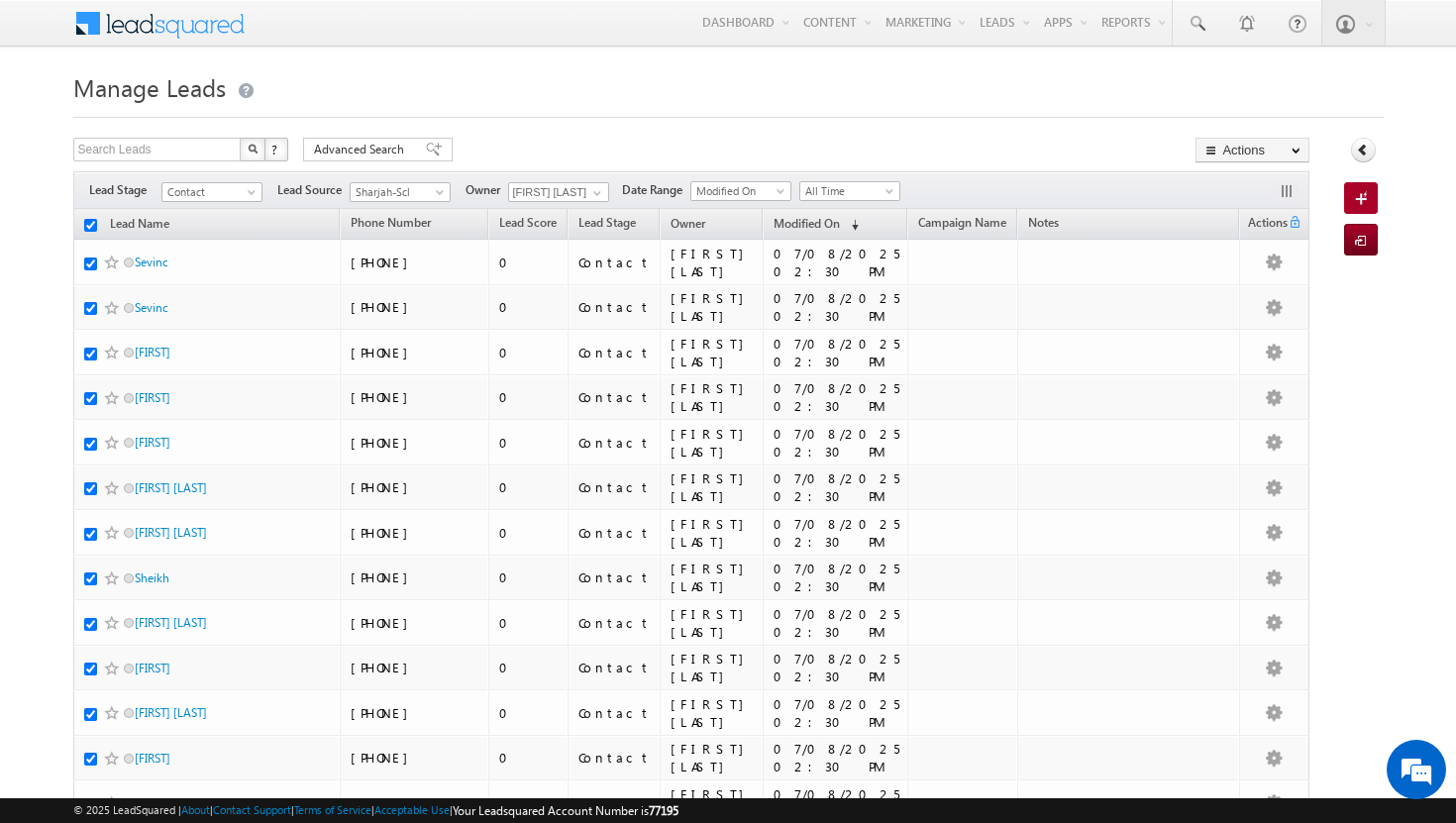 checkbox on "true" 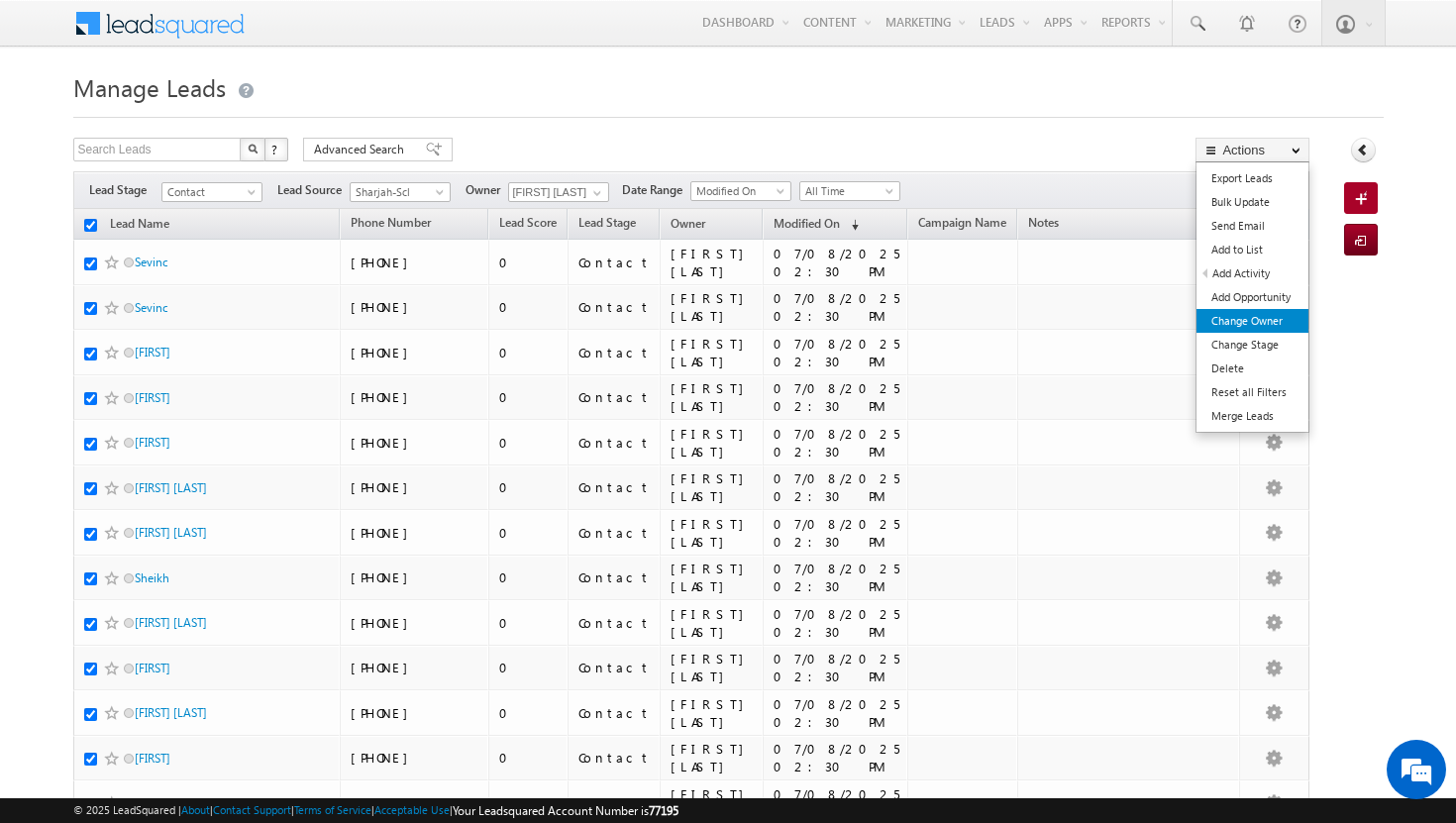 click on "Change Owner" at bounding box center [1252, 321] 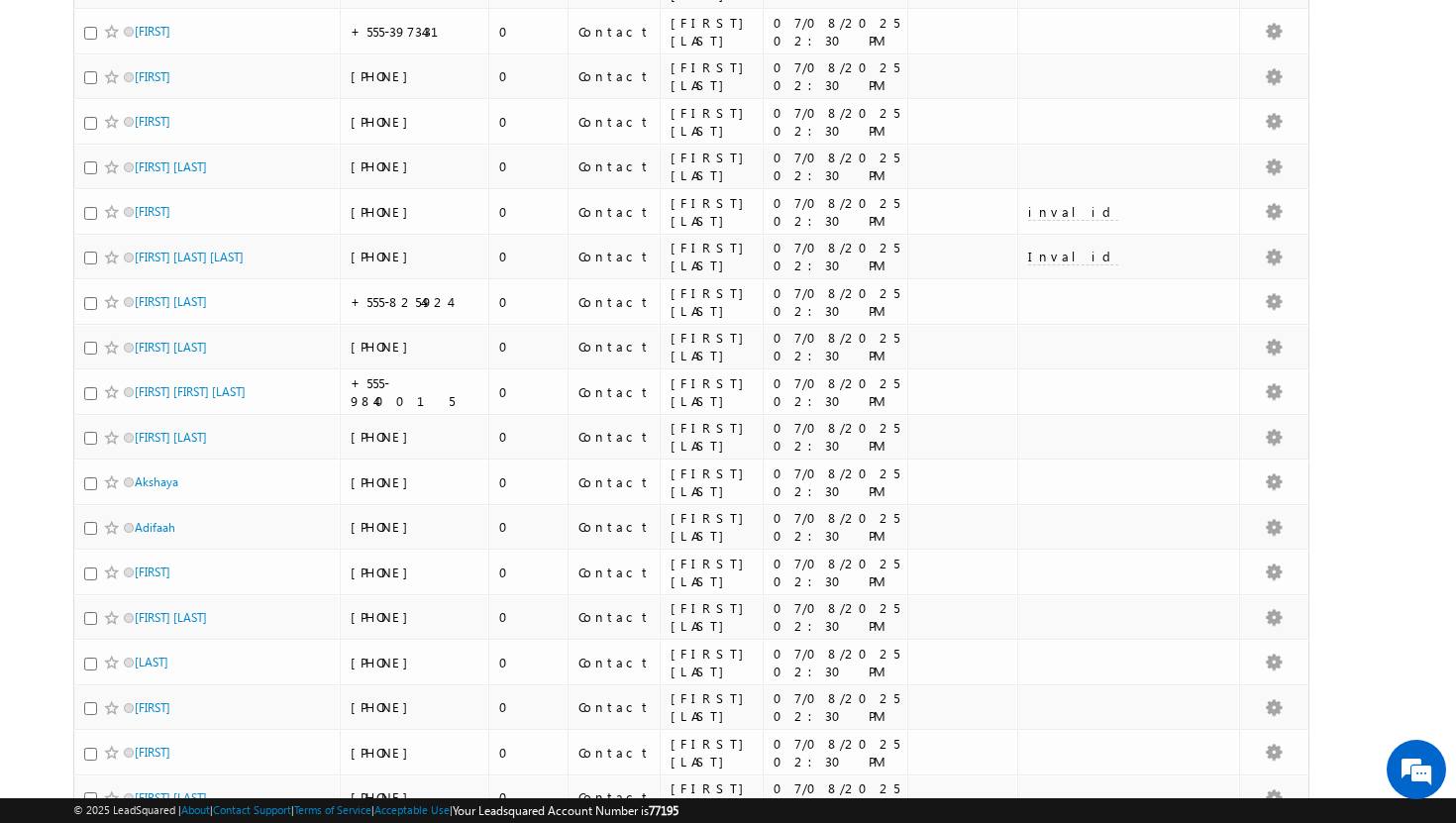 scroll, scrollTop: 0, scrollLeft: 0, axis: both 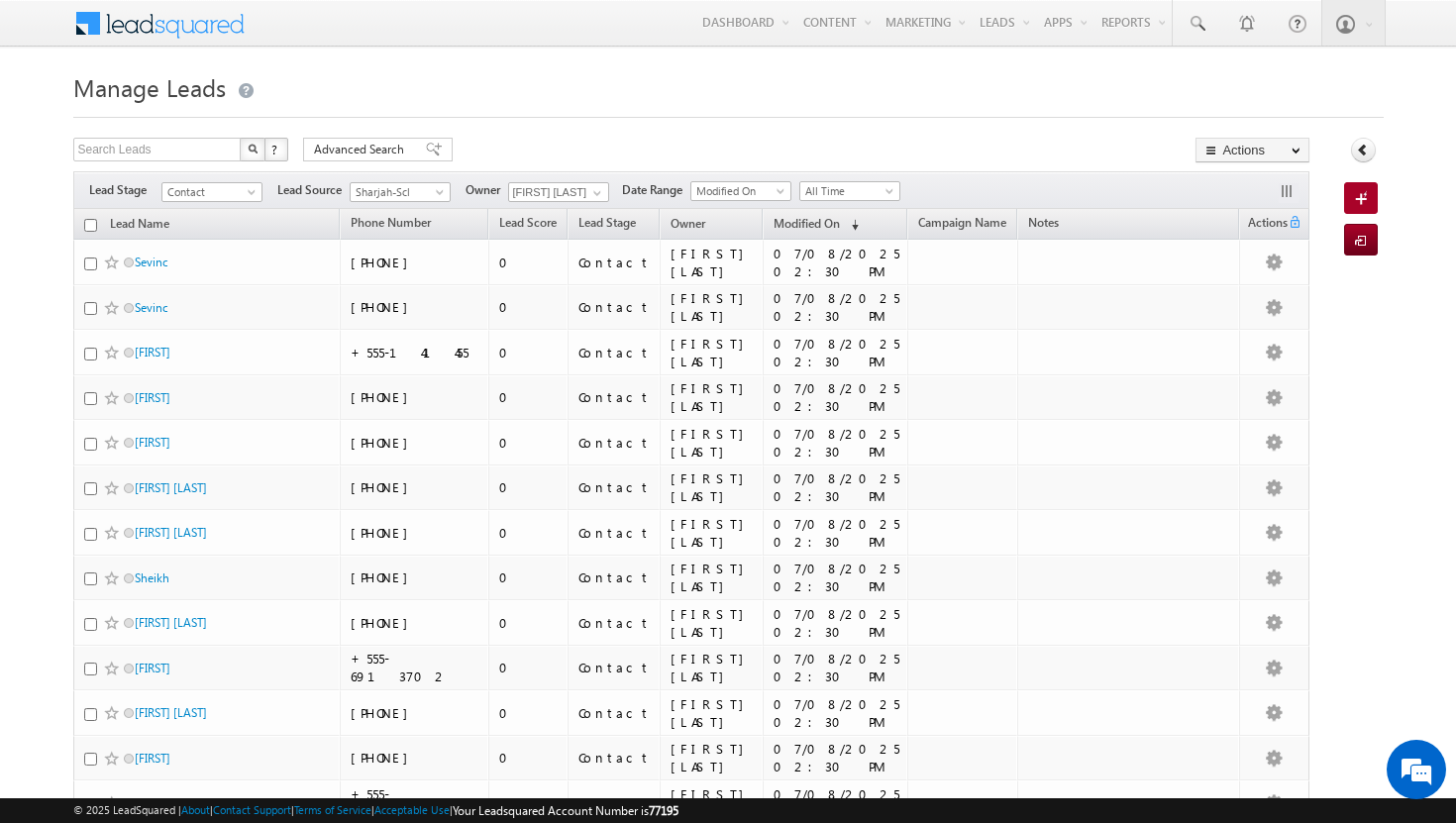 click at bounding box center [90, 225] 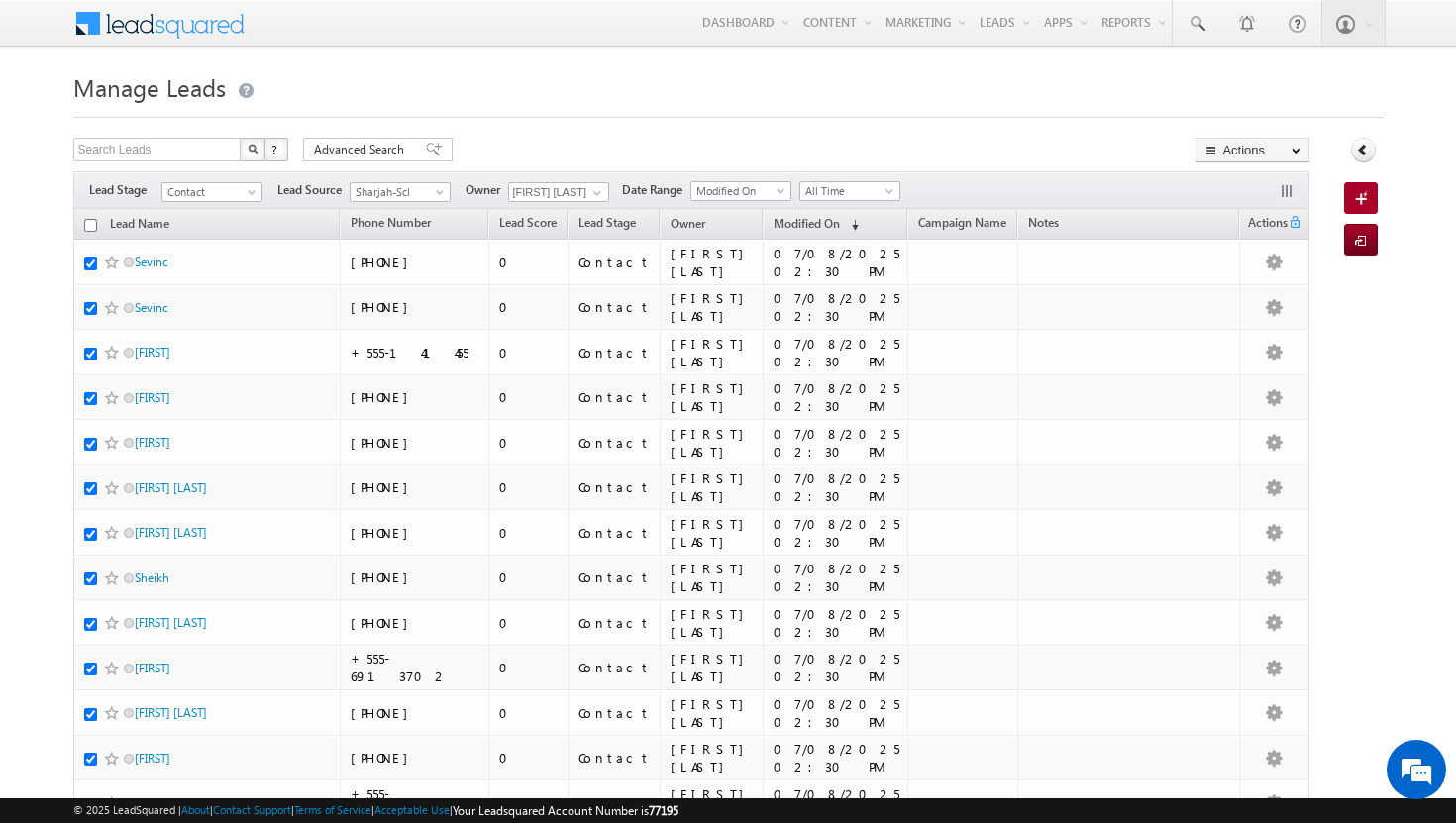 checkbox on "true" 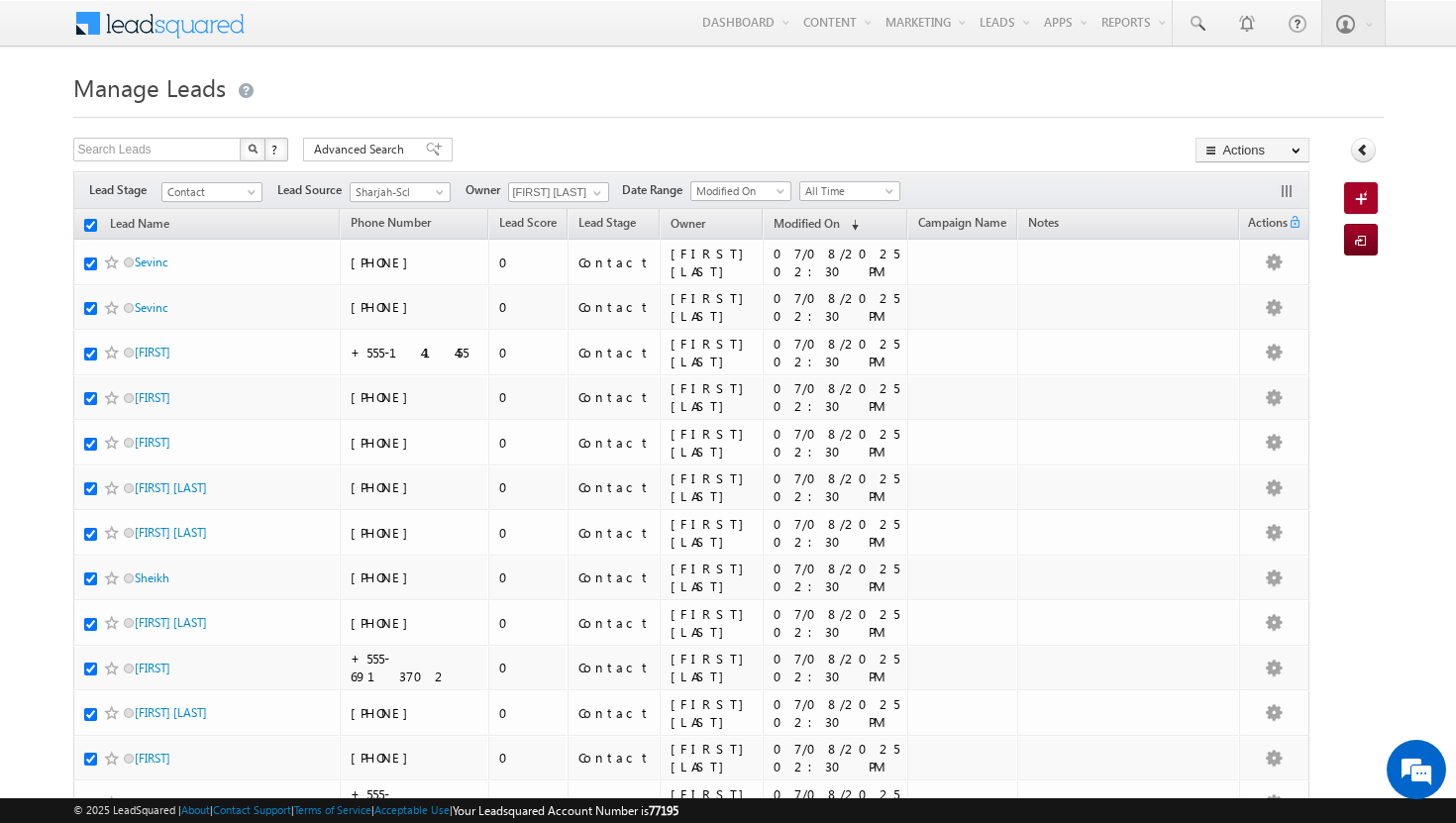 checkbox on "true" 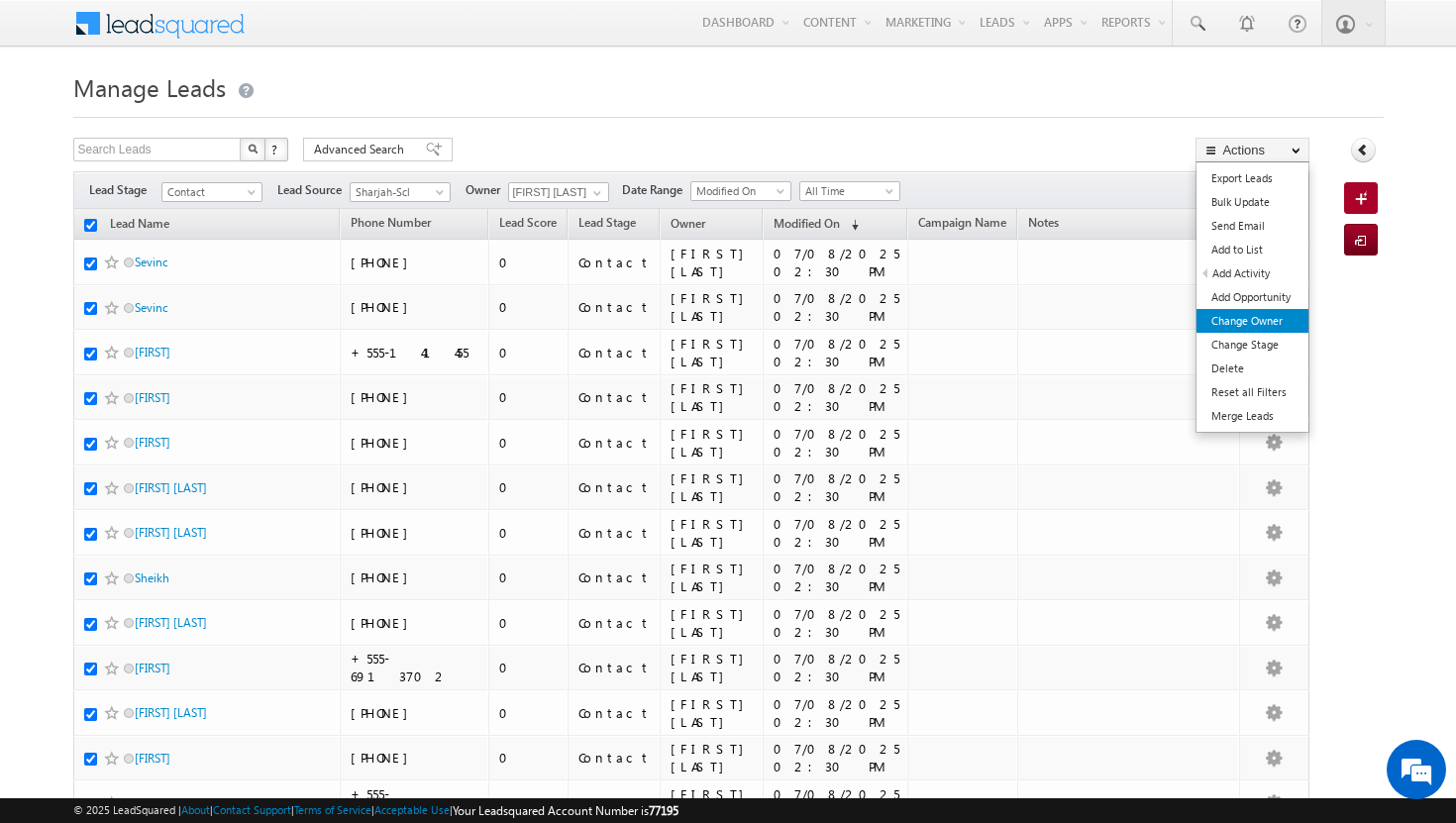 click on "Change Owner" at bounding box center (1252, 321) 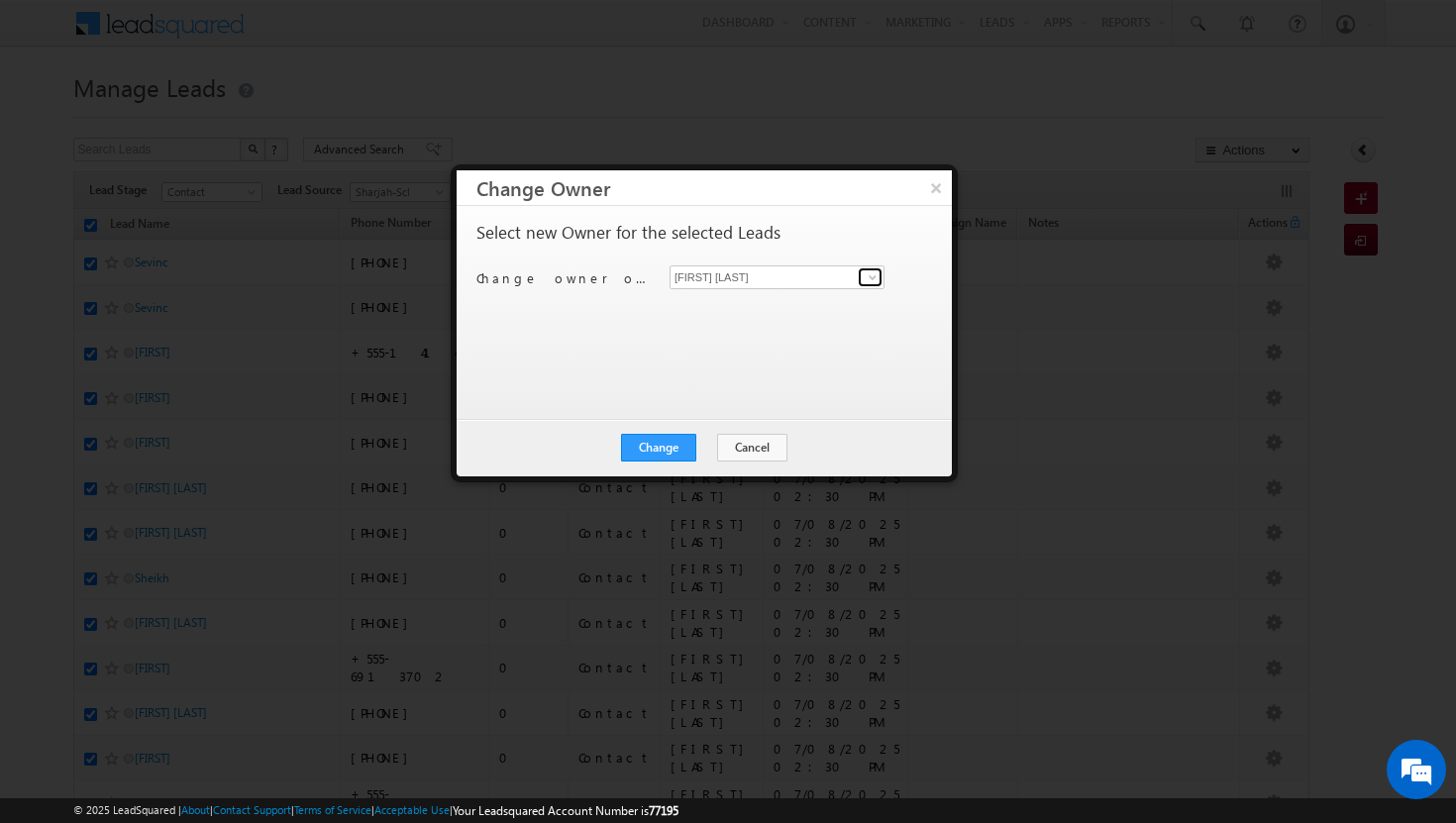 click at bounding box center [873, 277] 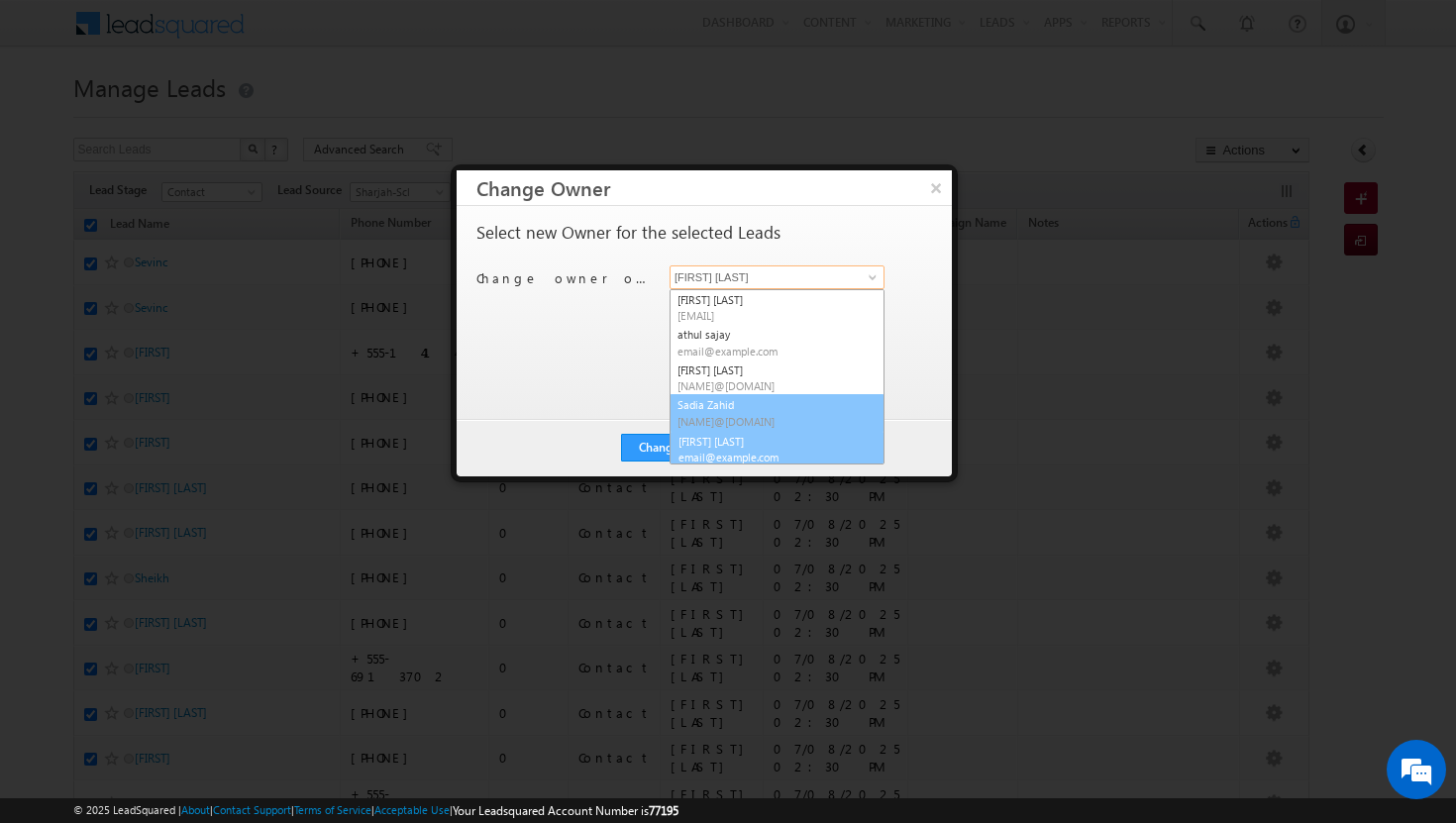 scroll, scrollTop: 5, scrollLeft: 0, axis: vertical 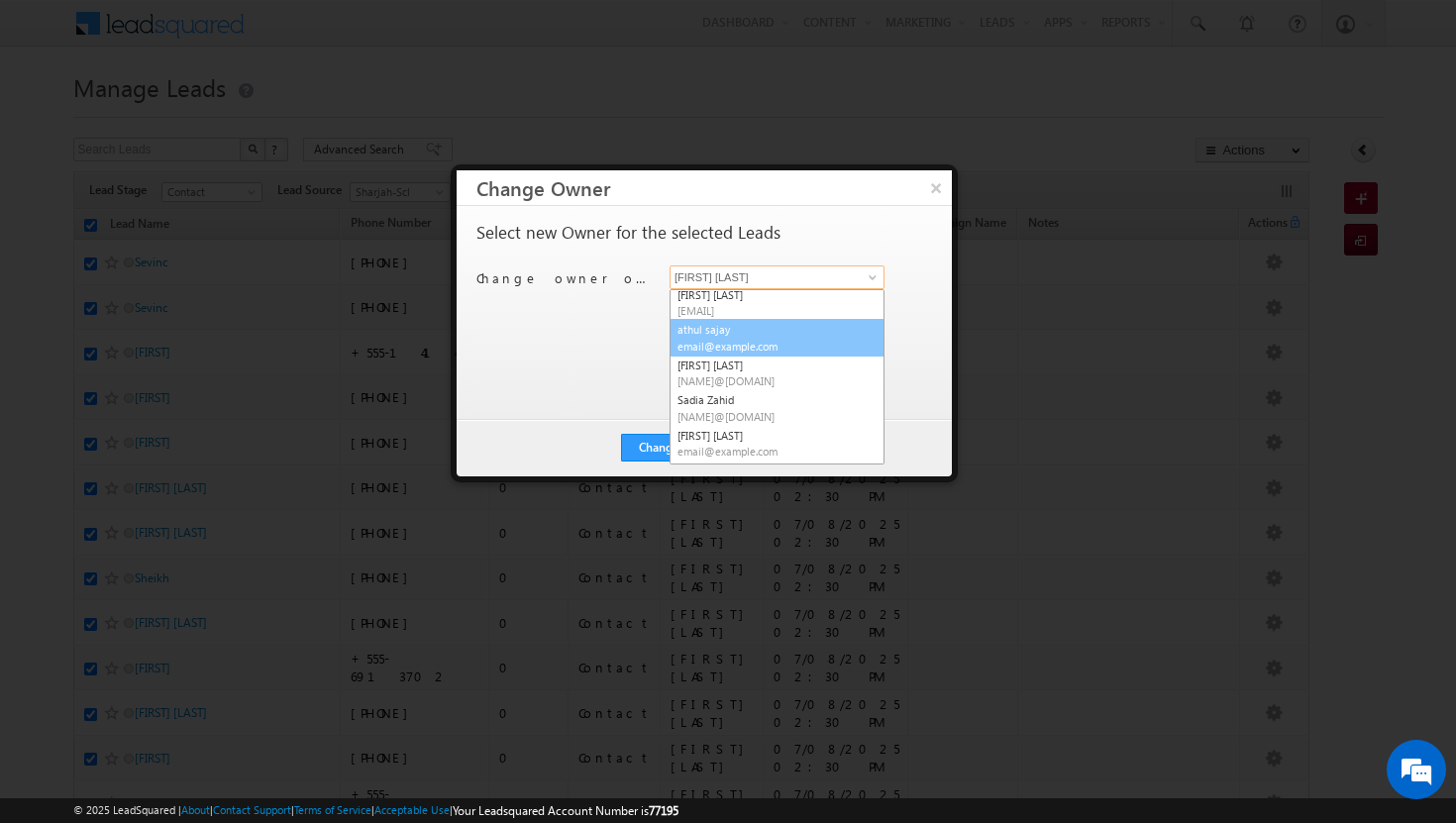 click on "email@example.com" at bounding box center (767, 346) 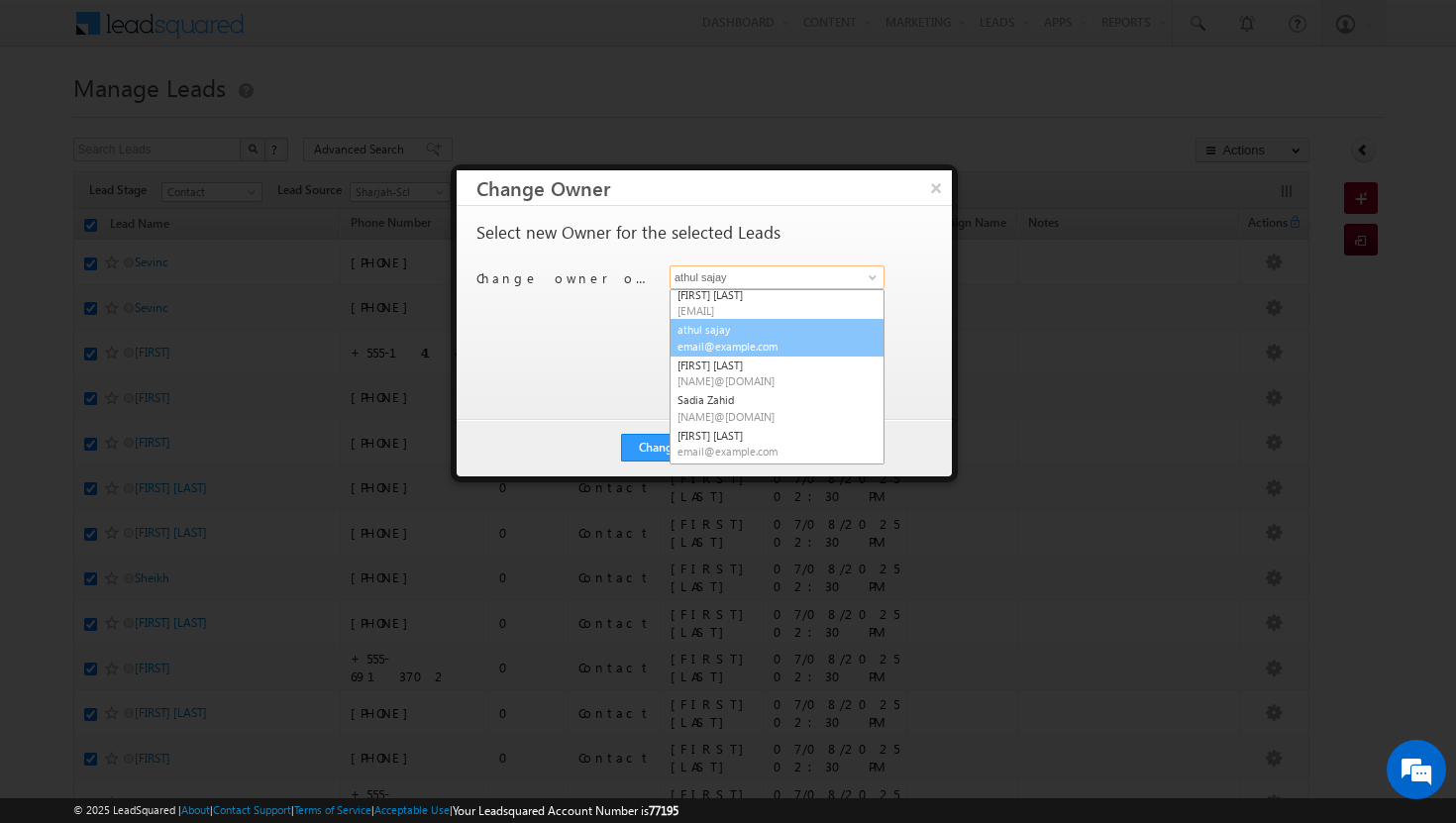 scroll, scrollTop: 0, scrollLeft: 0, axis: both 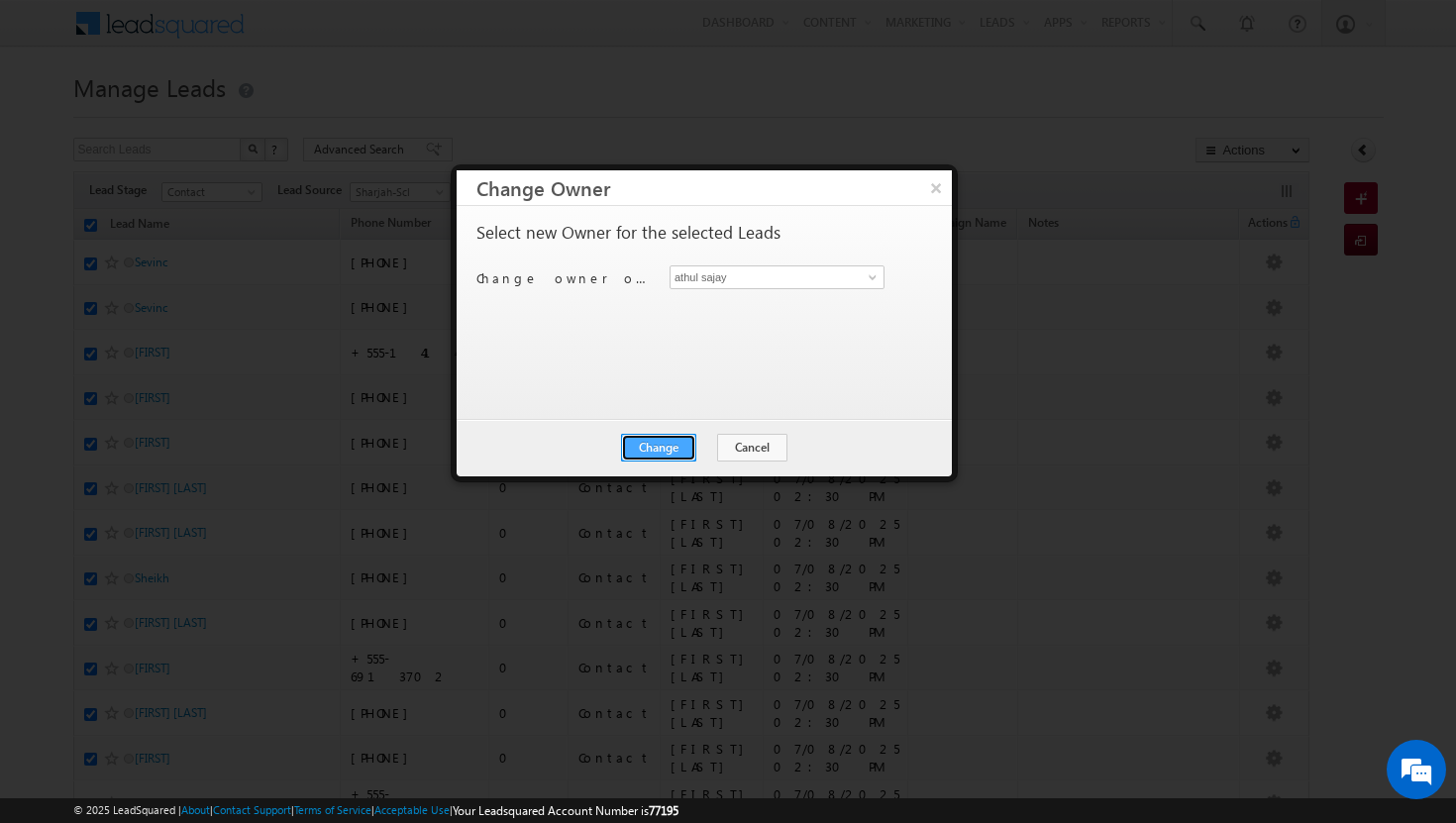 click on "Change" at bounding box center [659, 448] 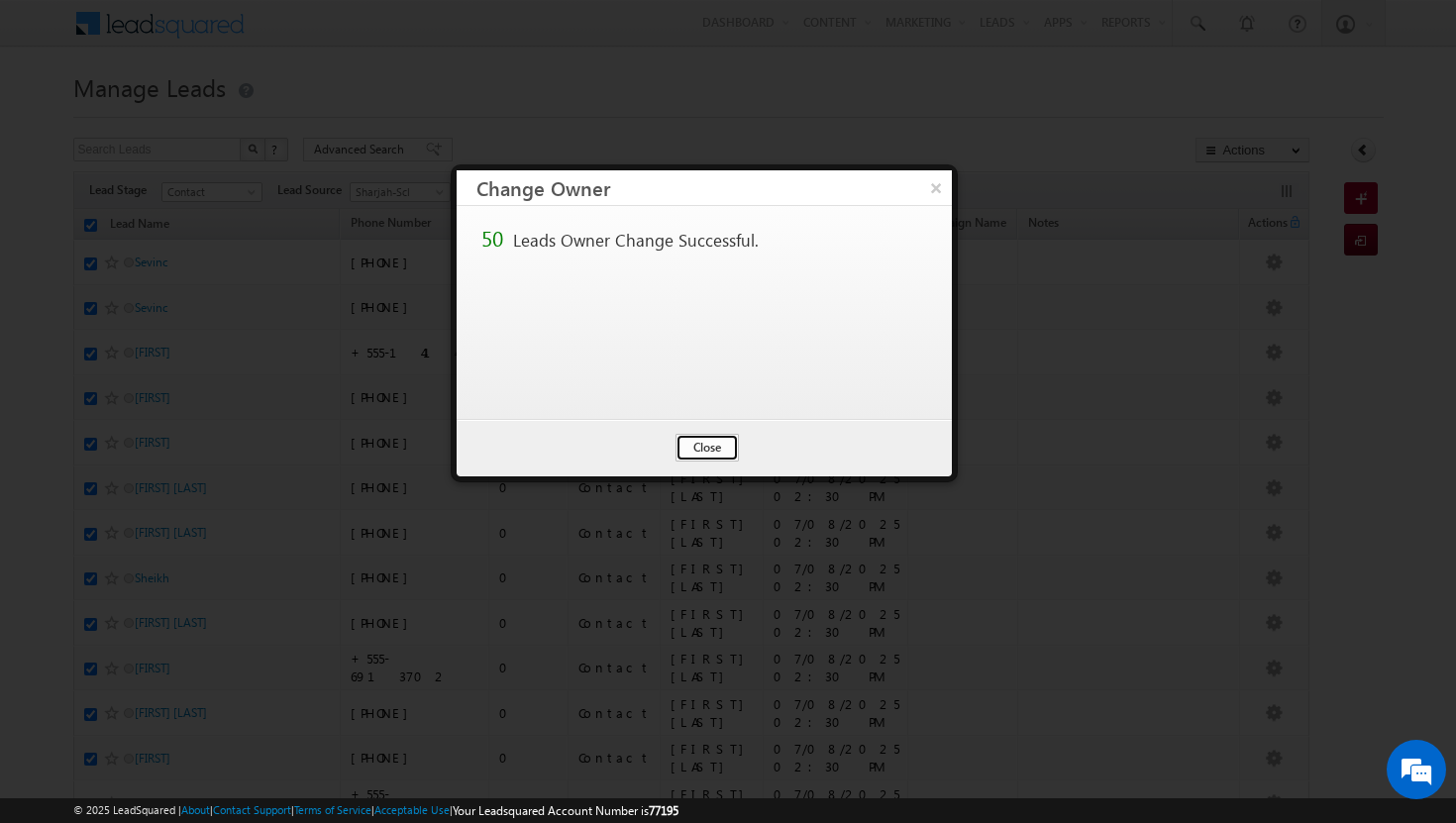 click on "Close" at bounding box center [707, 448] 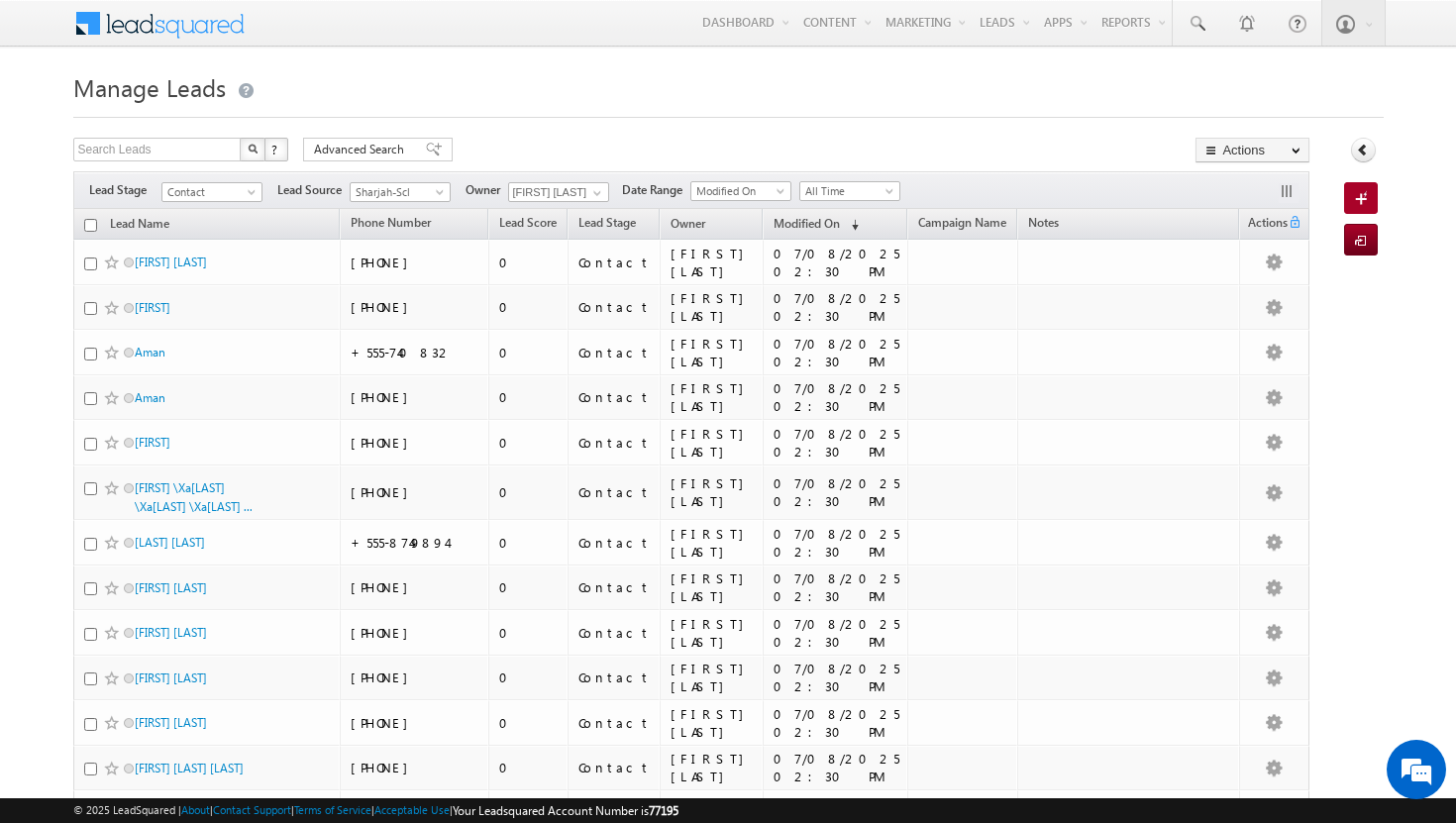 click at bounding box center (90, 225) 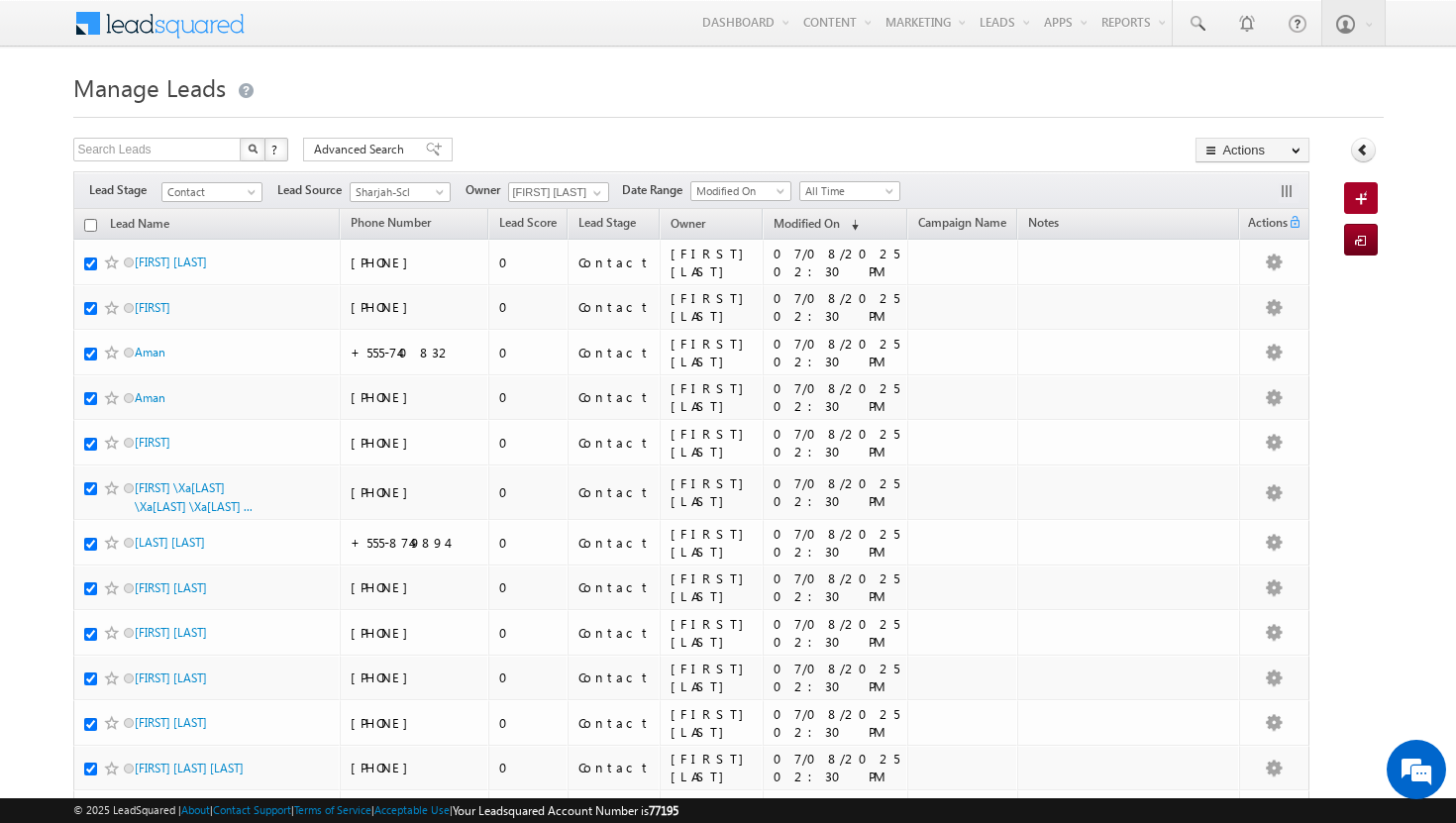 checkbox on "true" 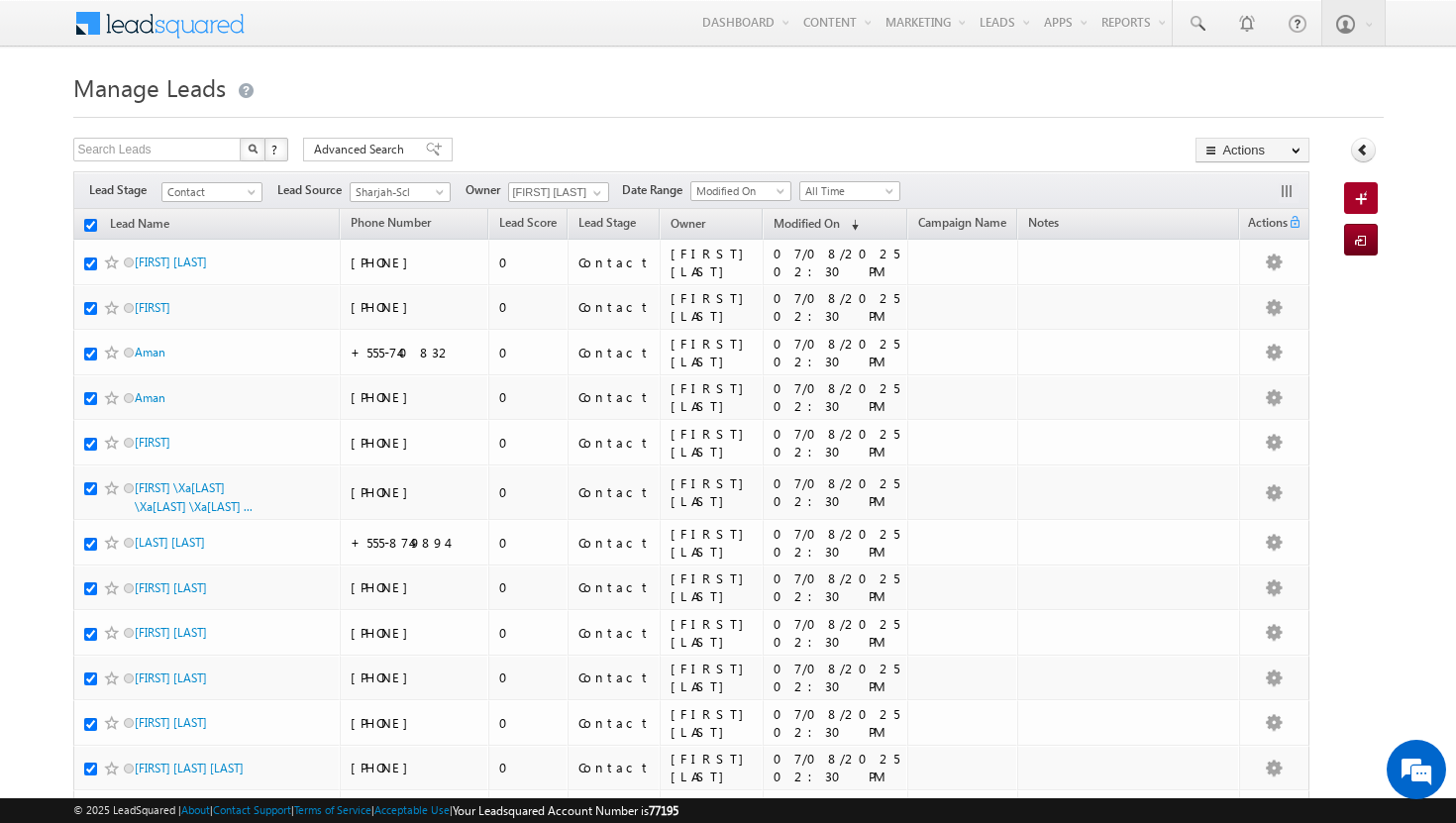 checkbox on "true" 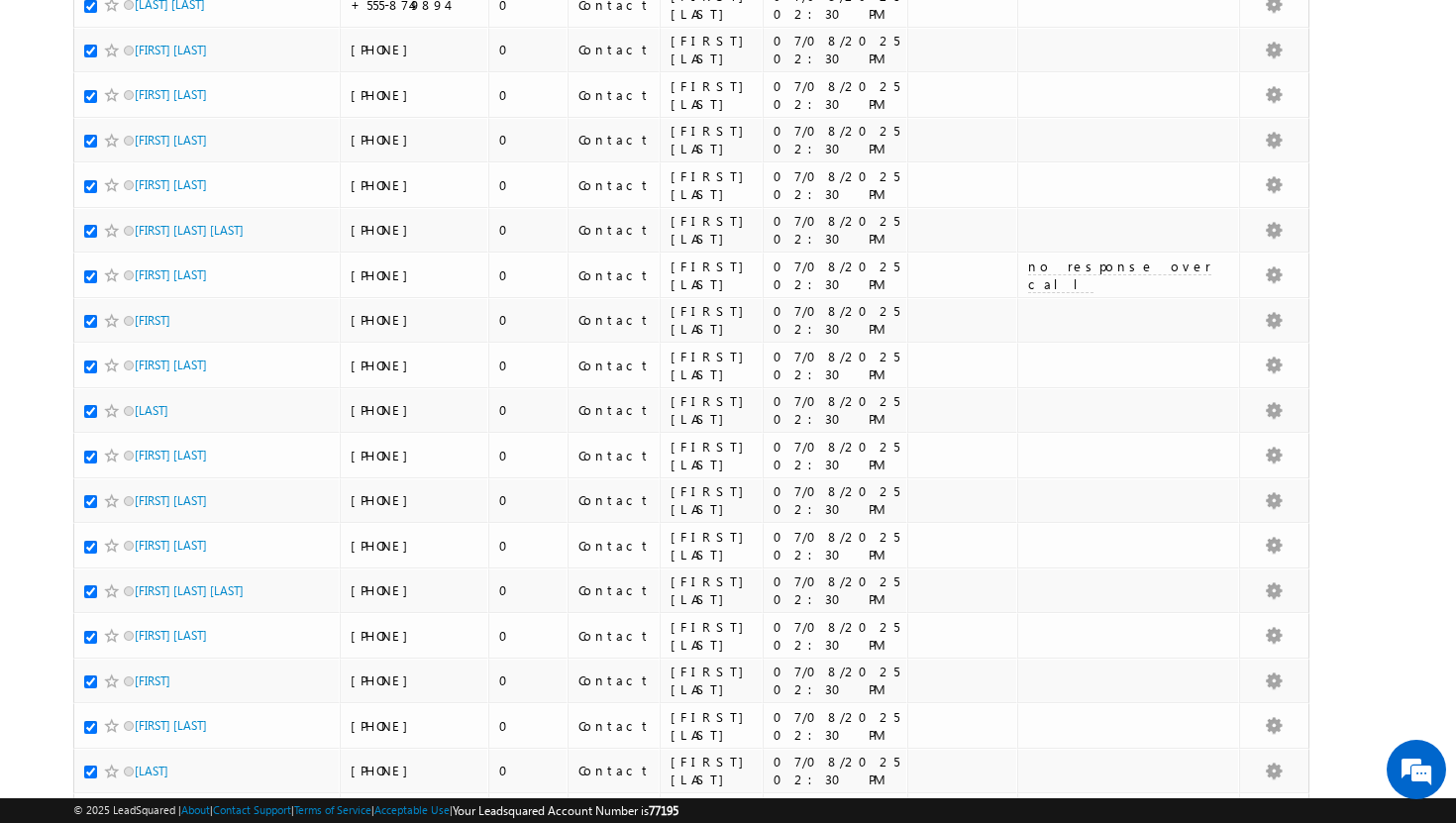 scroll, scrollTop: 0, scrollLeft: 0, axis: both 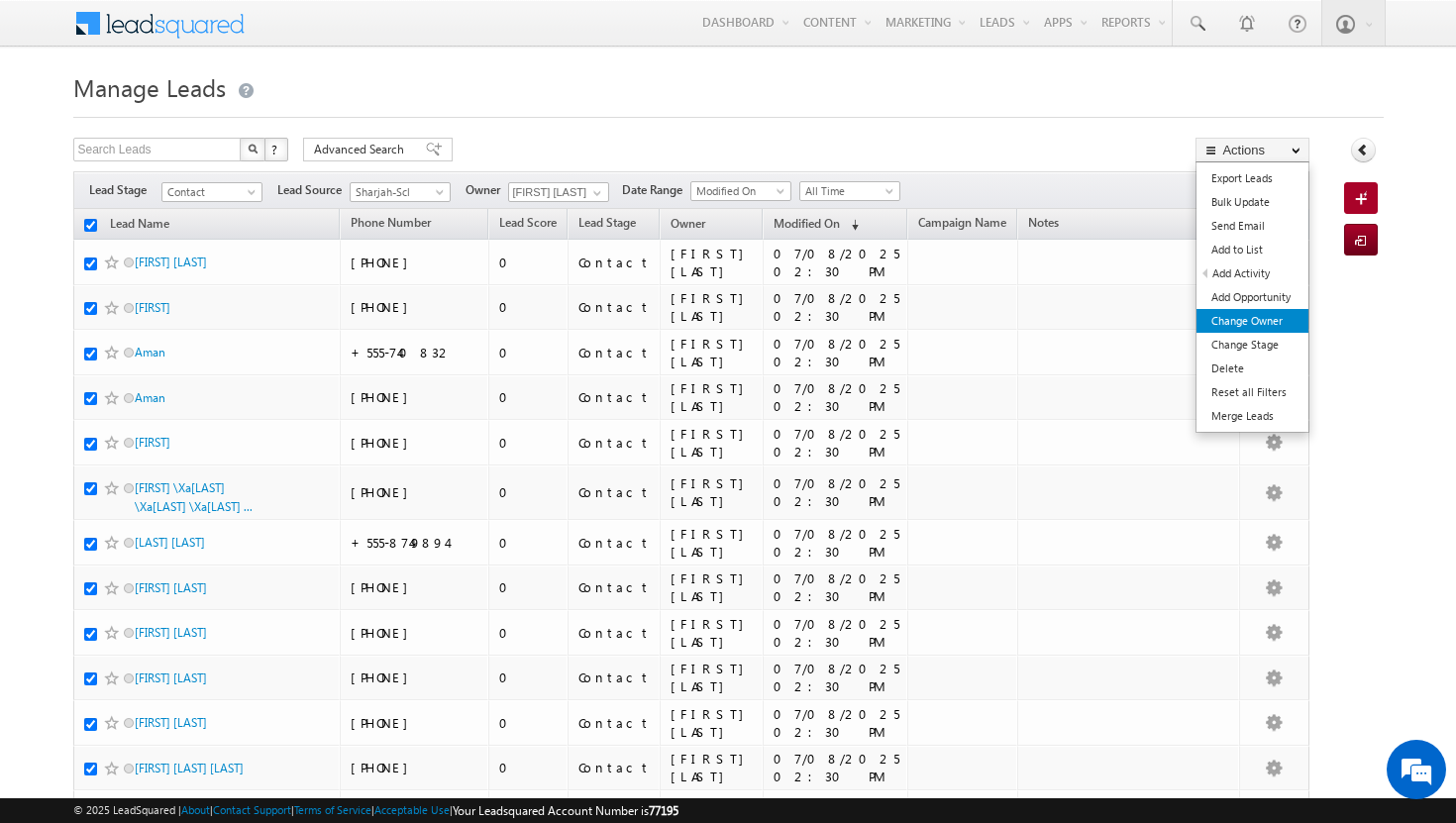 click on "Change Owner" at bounding box center (1252, 321) 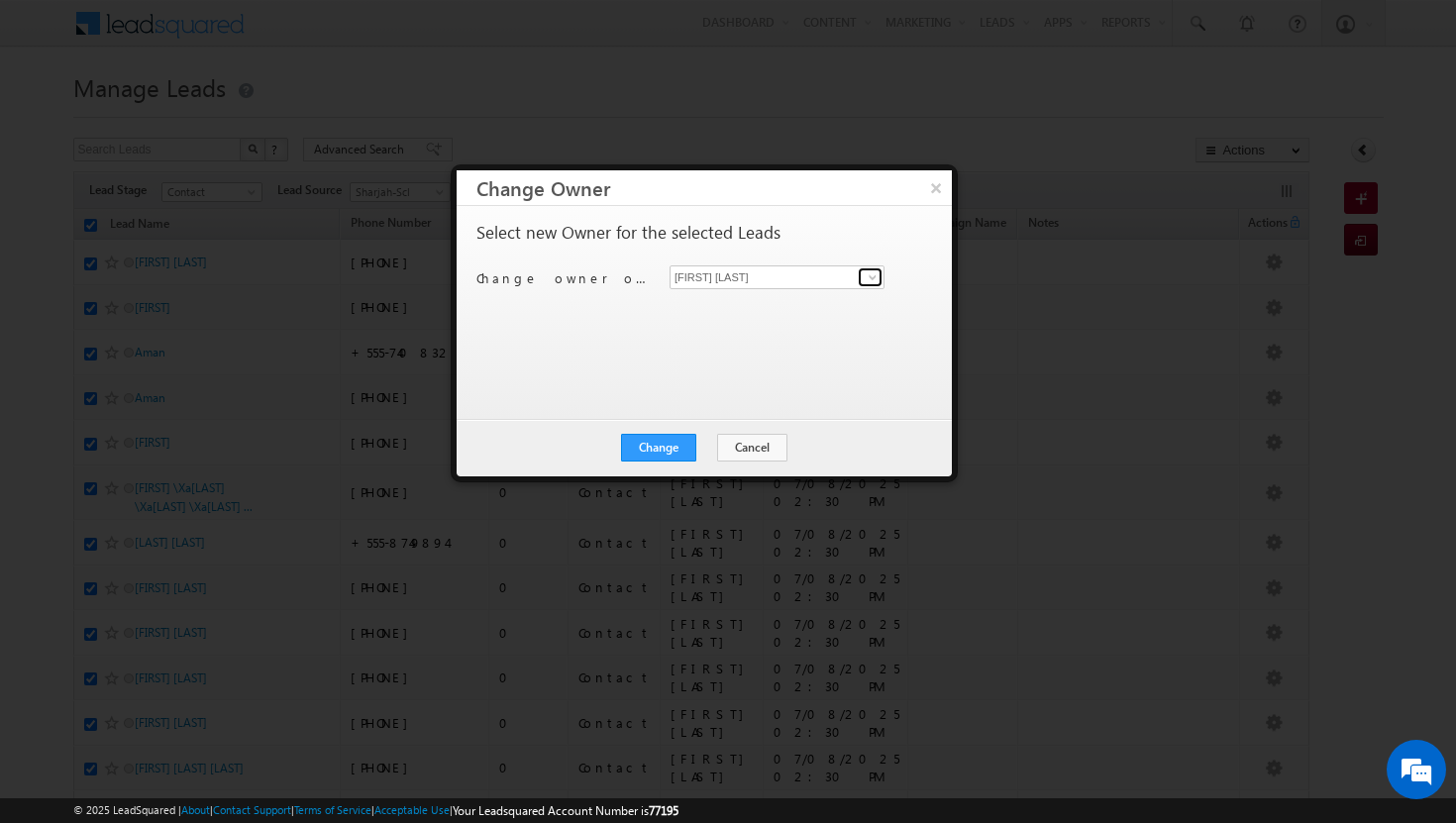 click at bounding box center [873, 277] 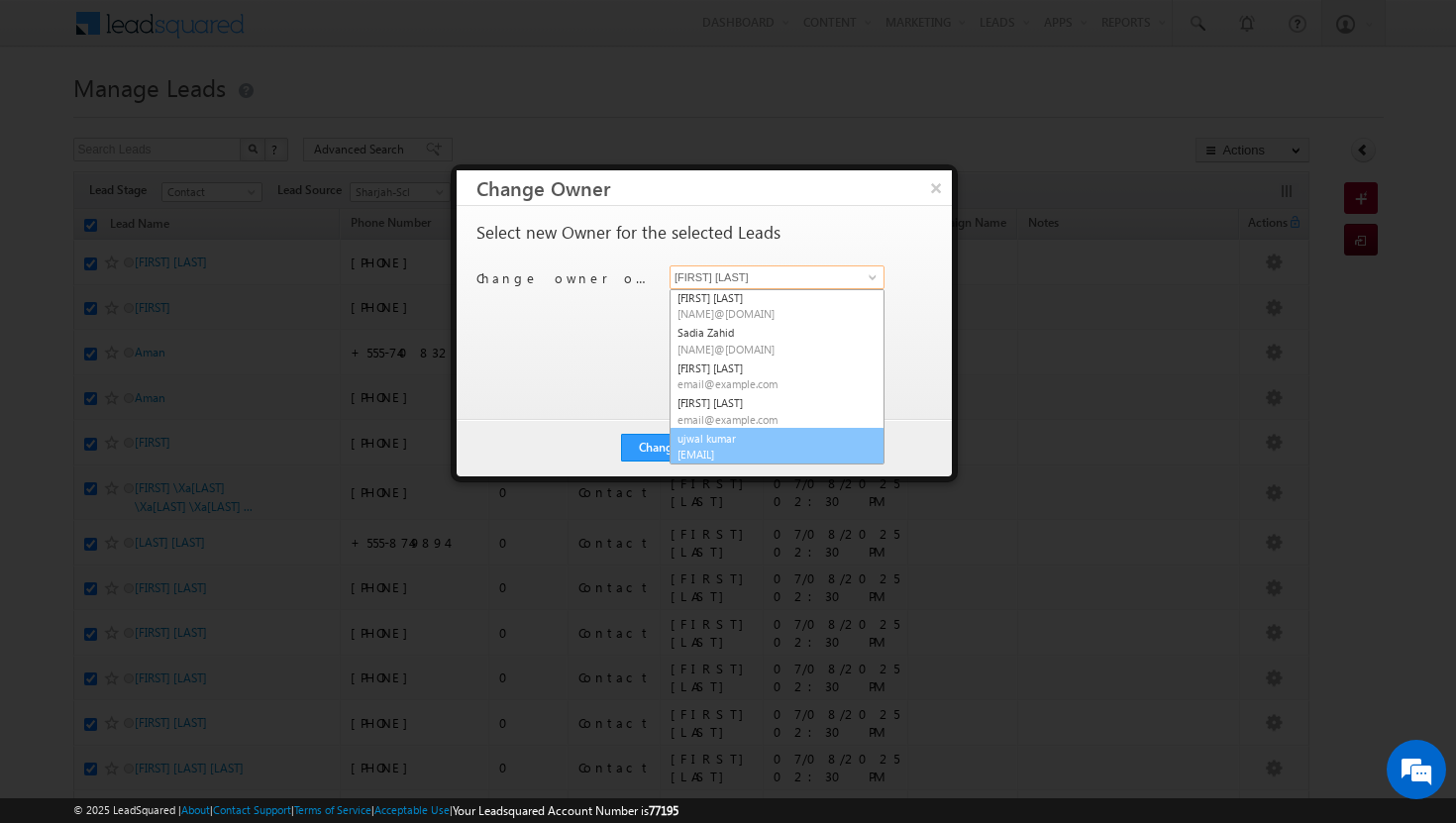 scroll, scrollTop: 73, scrollLeft: 0, axis: vertical 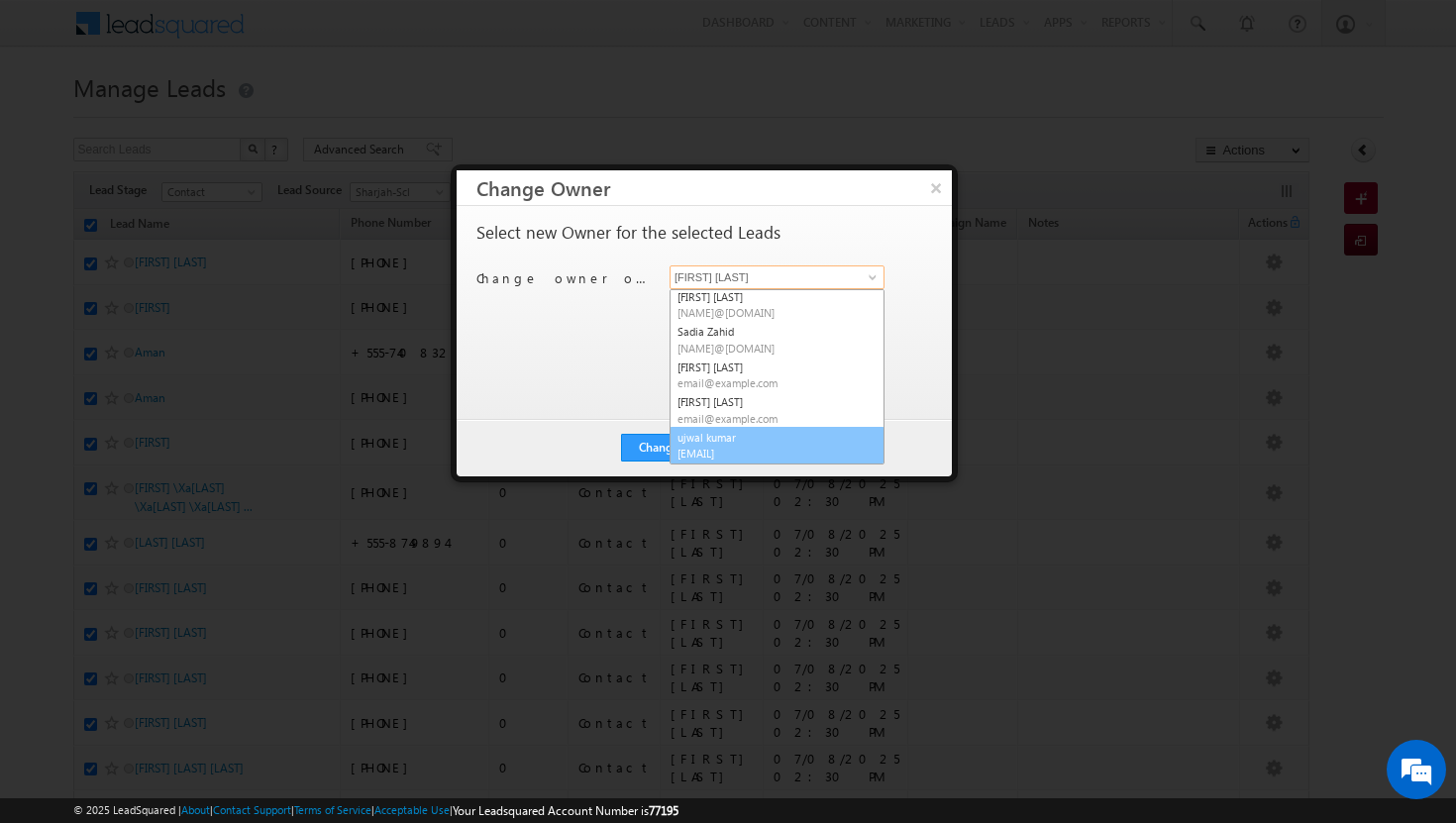click on "[FIRST] [LAST]   [FIRST].[LAST]@[DOMAIN]" at bounding box center (777, 446) 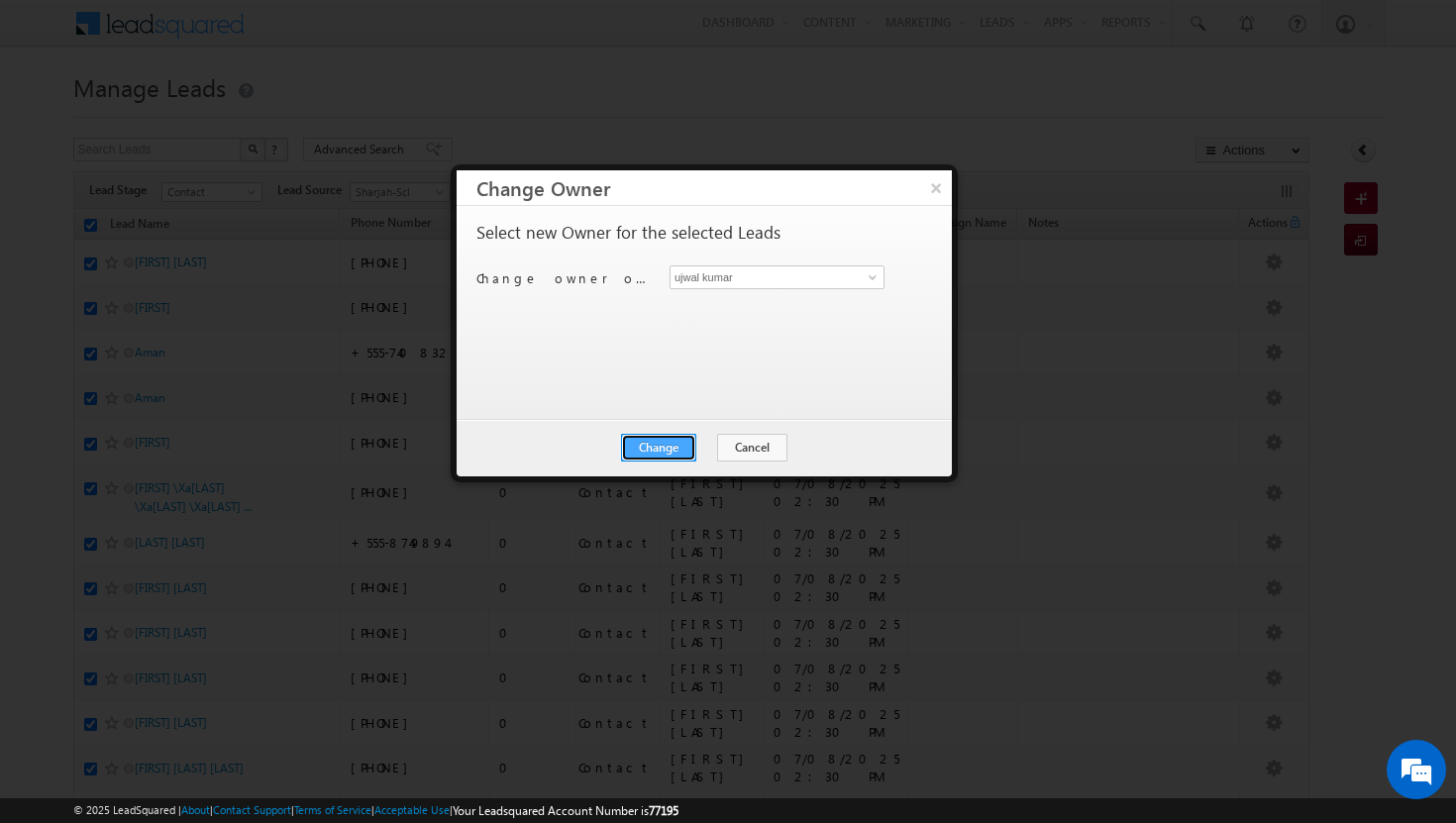 click on "Change" at bounding box center [659, 448] 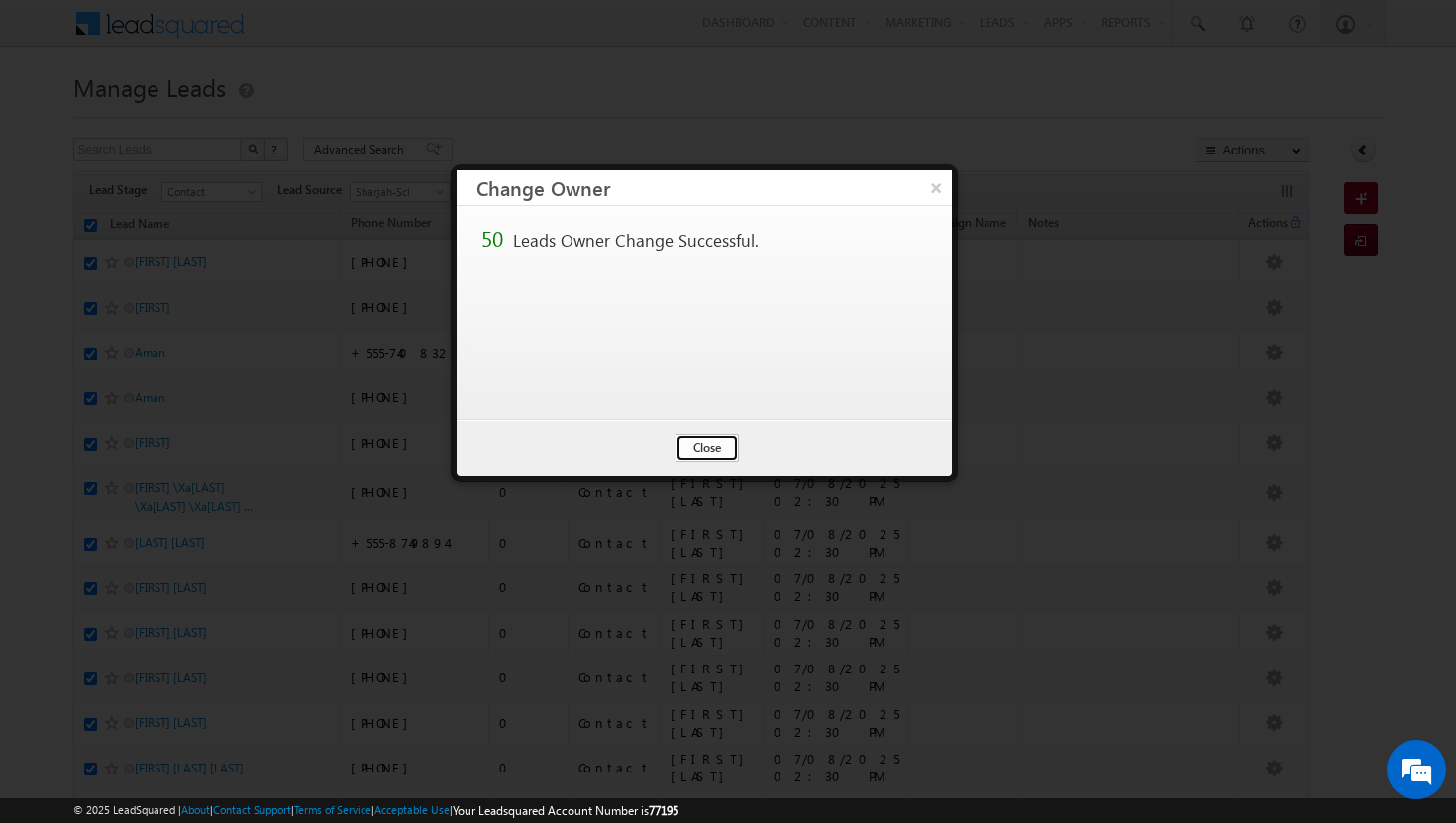 click on "Close" at bounding box center (707, 448) 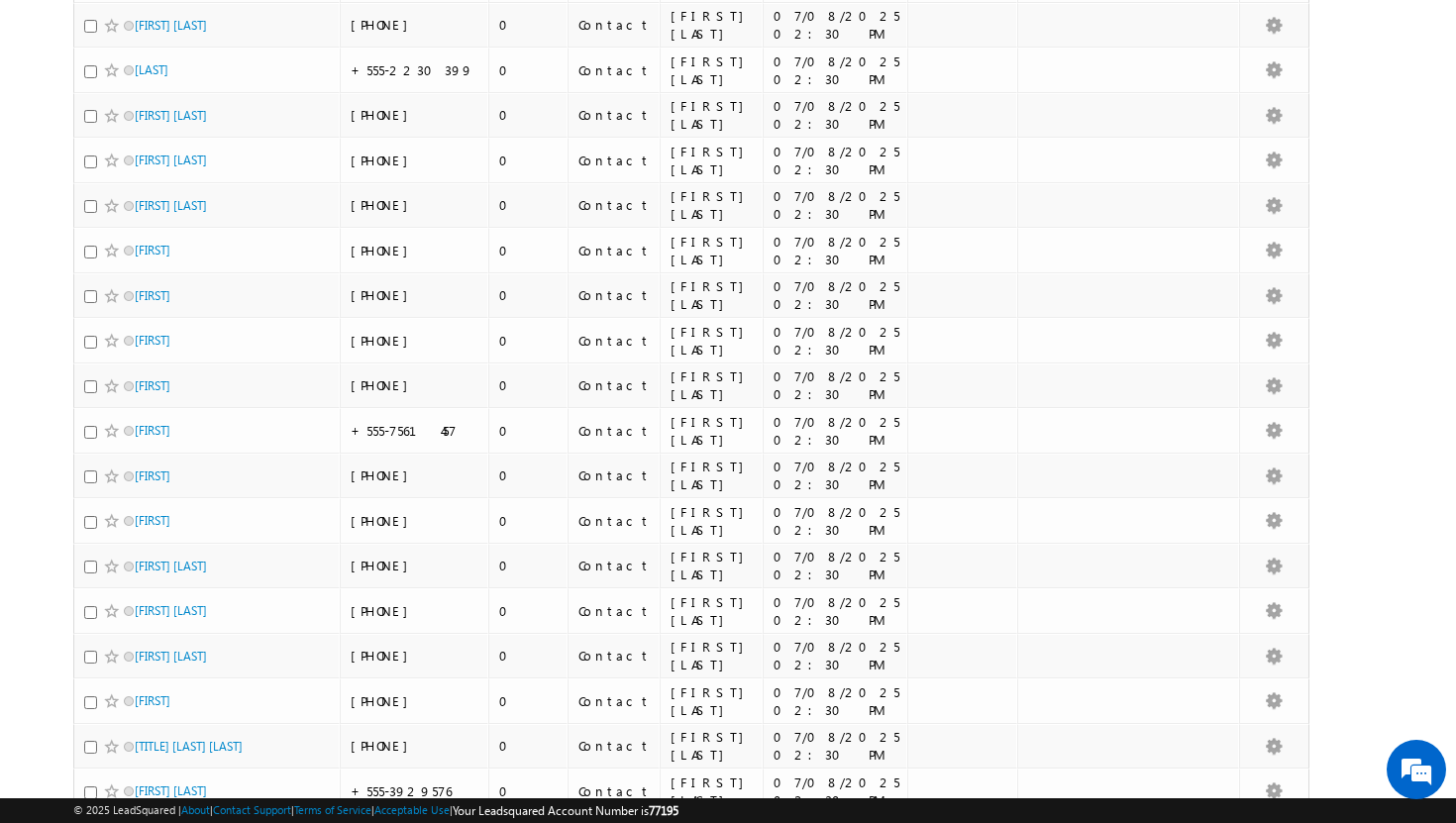 scroll, scrollTop: 0, scrollLeft: 0, axis: both 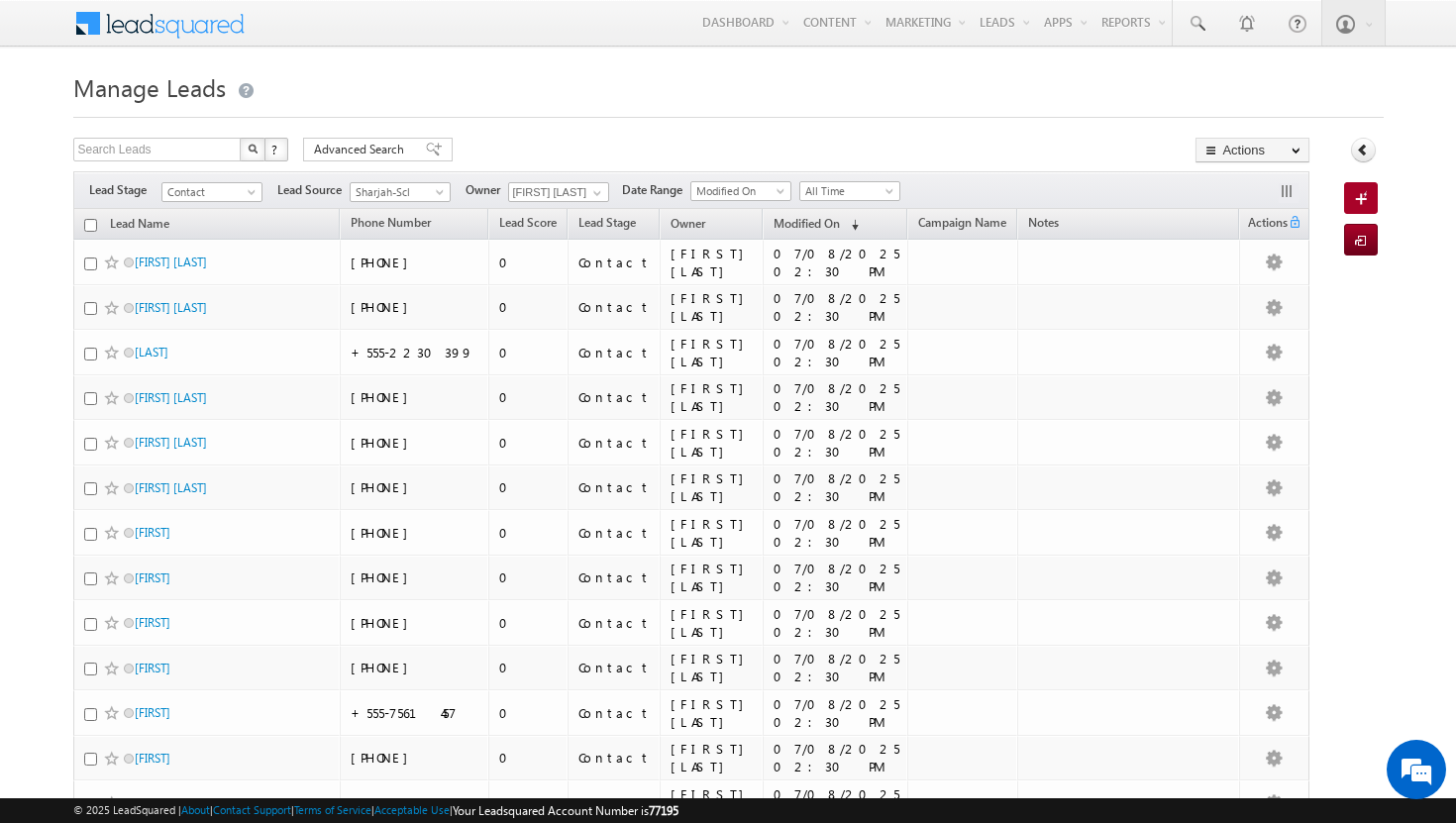 click on "Filters
Lead Stage
Contact Contact
Lead Source
Sharjah-Scl Sharjah-Scl
Owner
[FIRST] [LAST] [FIRST] [LAST]
Date Range Go" at bounding box center (691, 190) 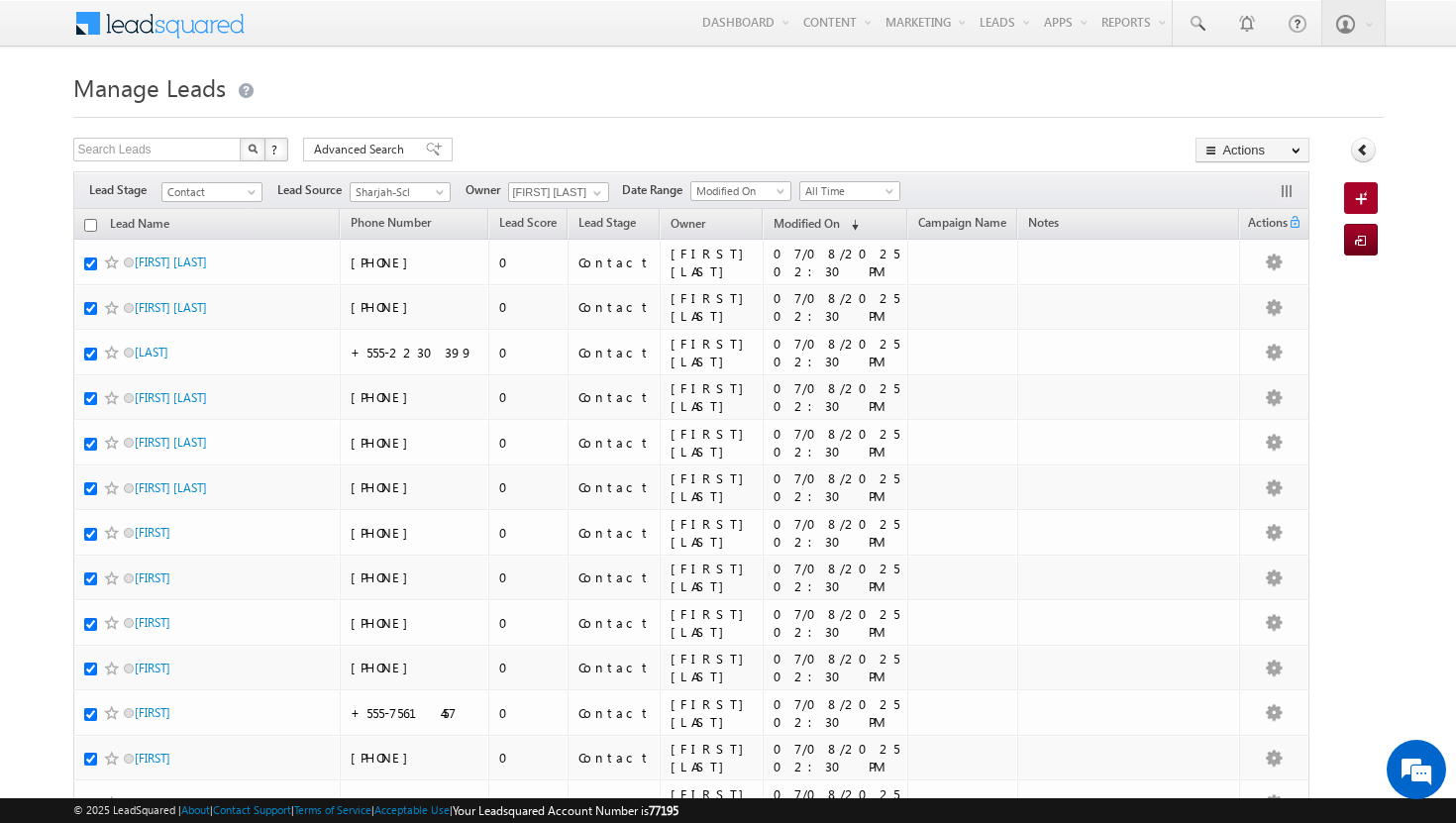 checkbox on "true" 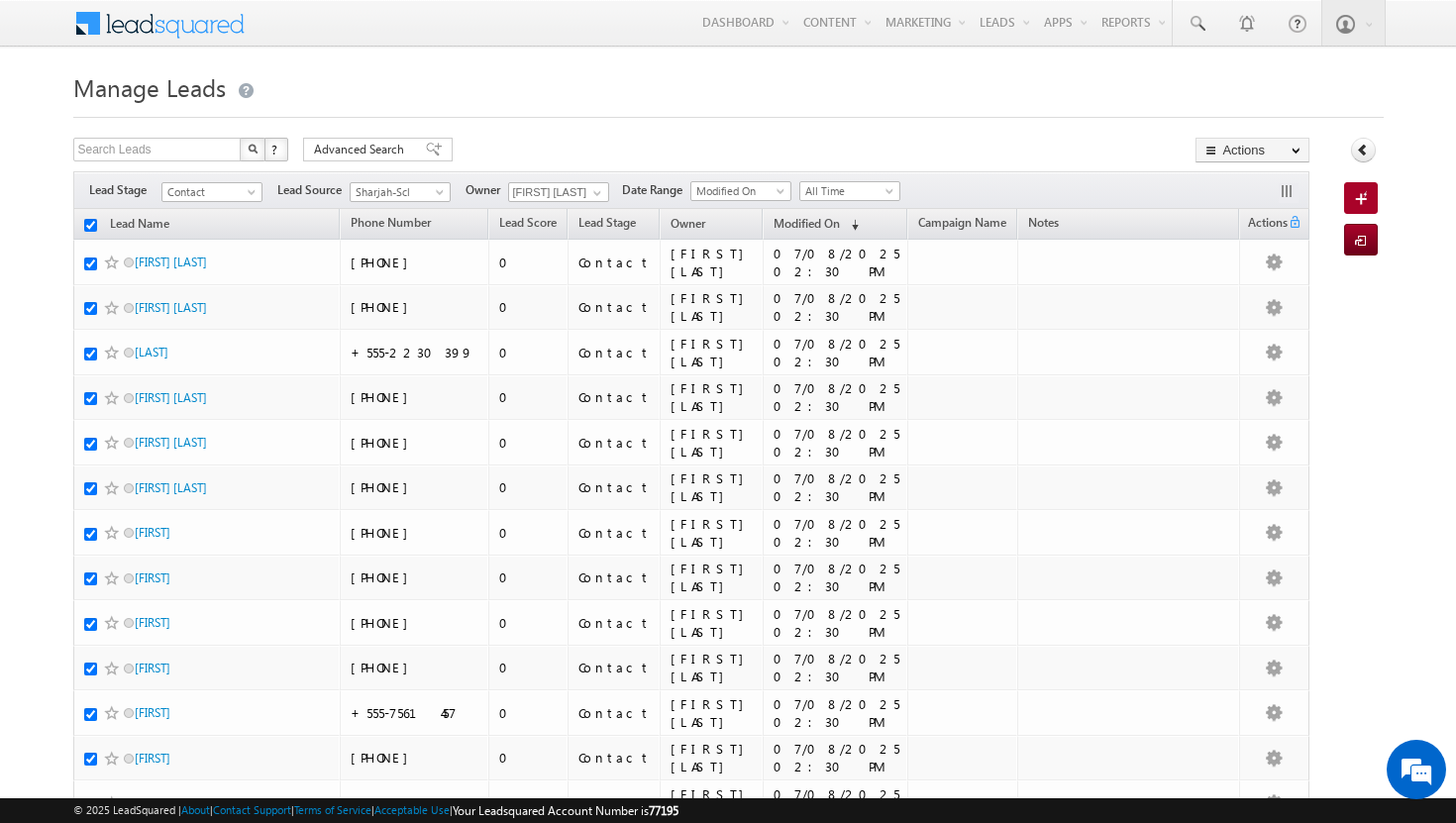 checkbox on "true" 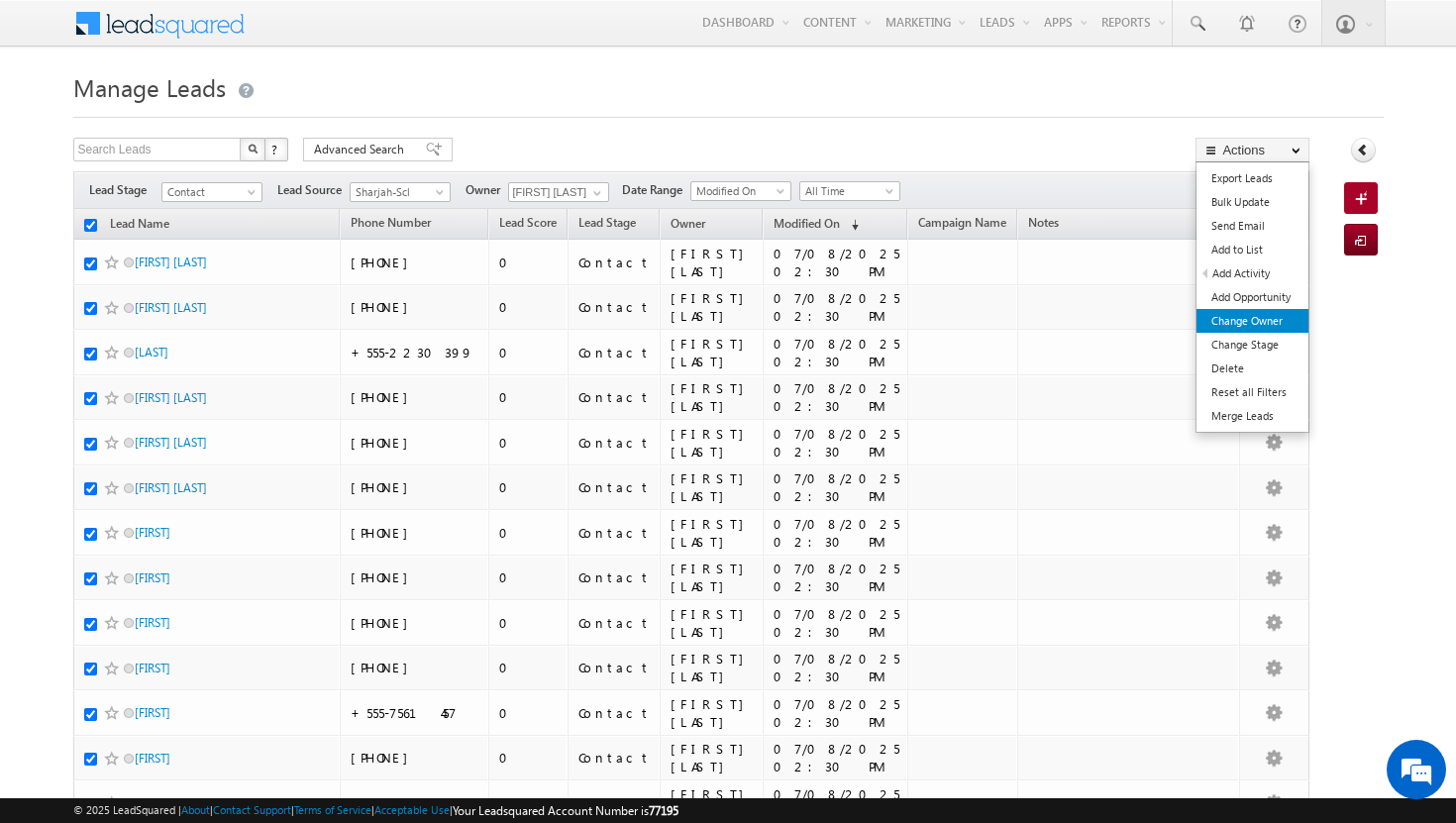click on "Change Owner" at bounding box center [1252, 321] 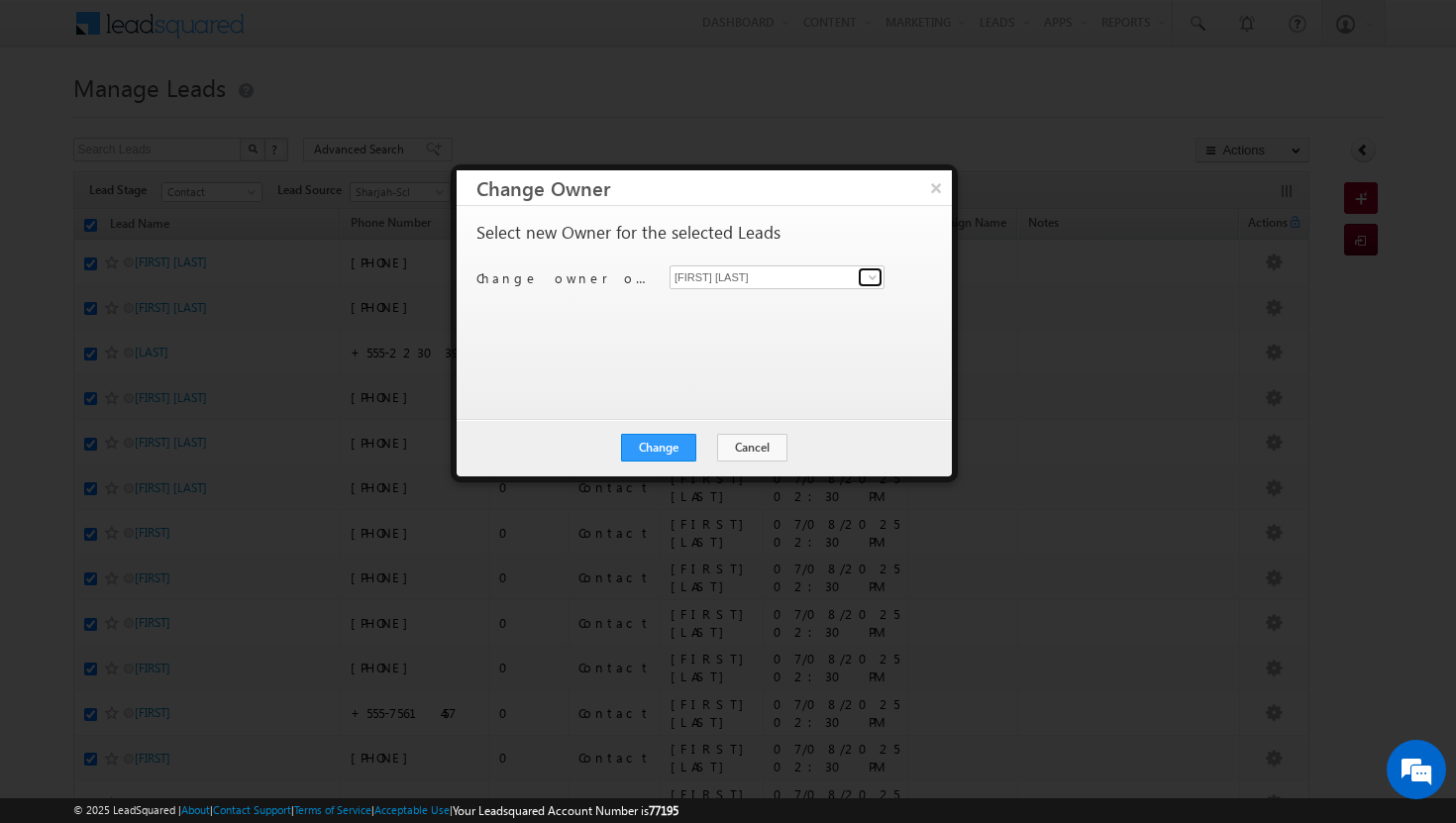 click at bounding box center [873, 277] 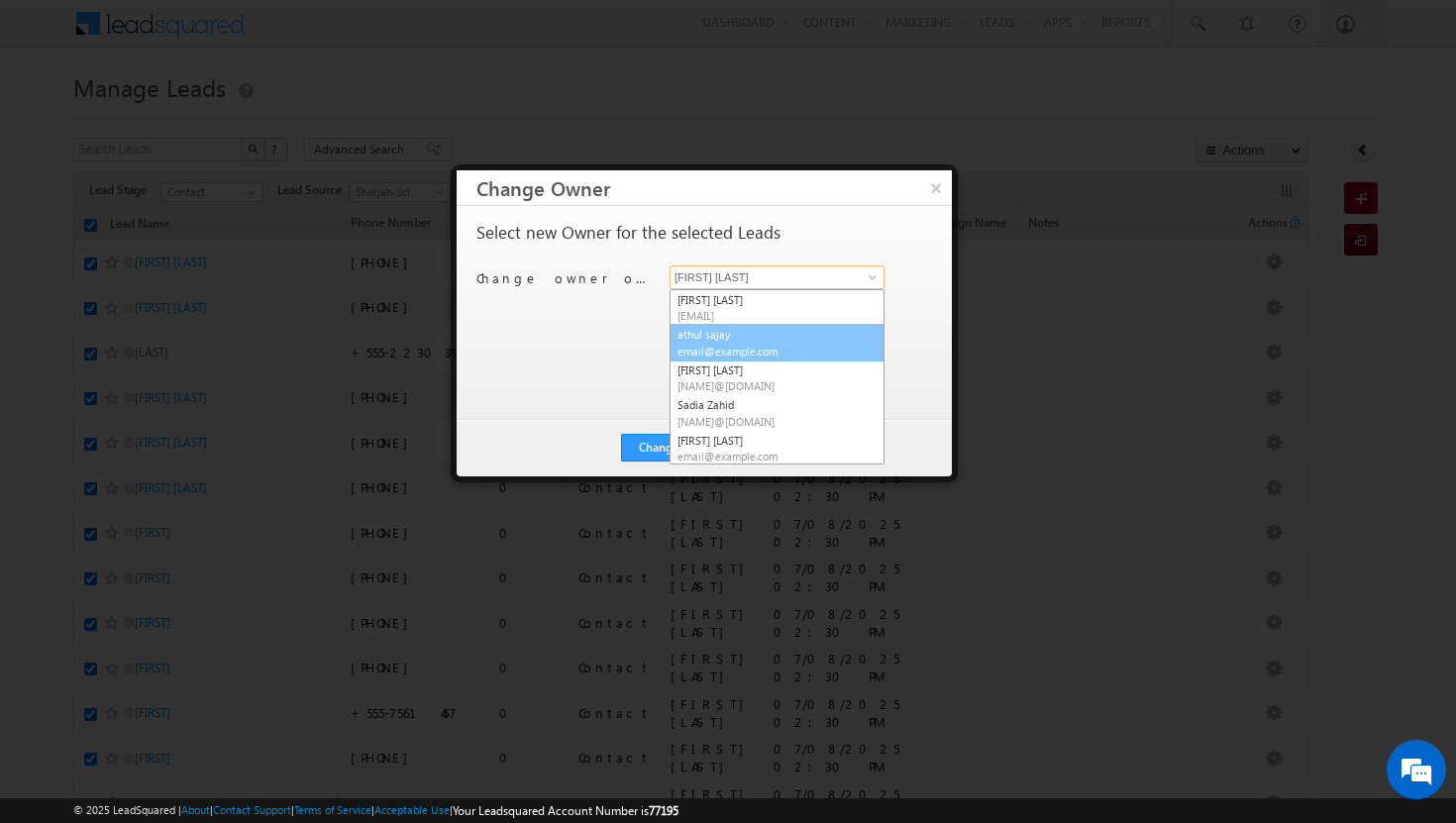 scroll, scrollTop: 72, scrollLeft: 0, axis: vertical 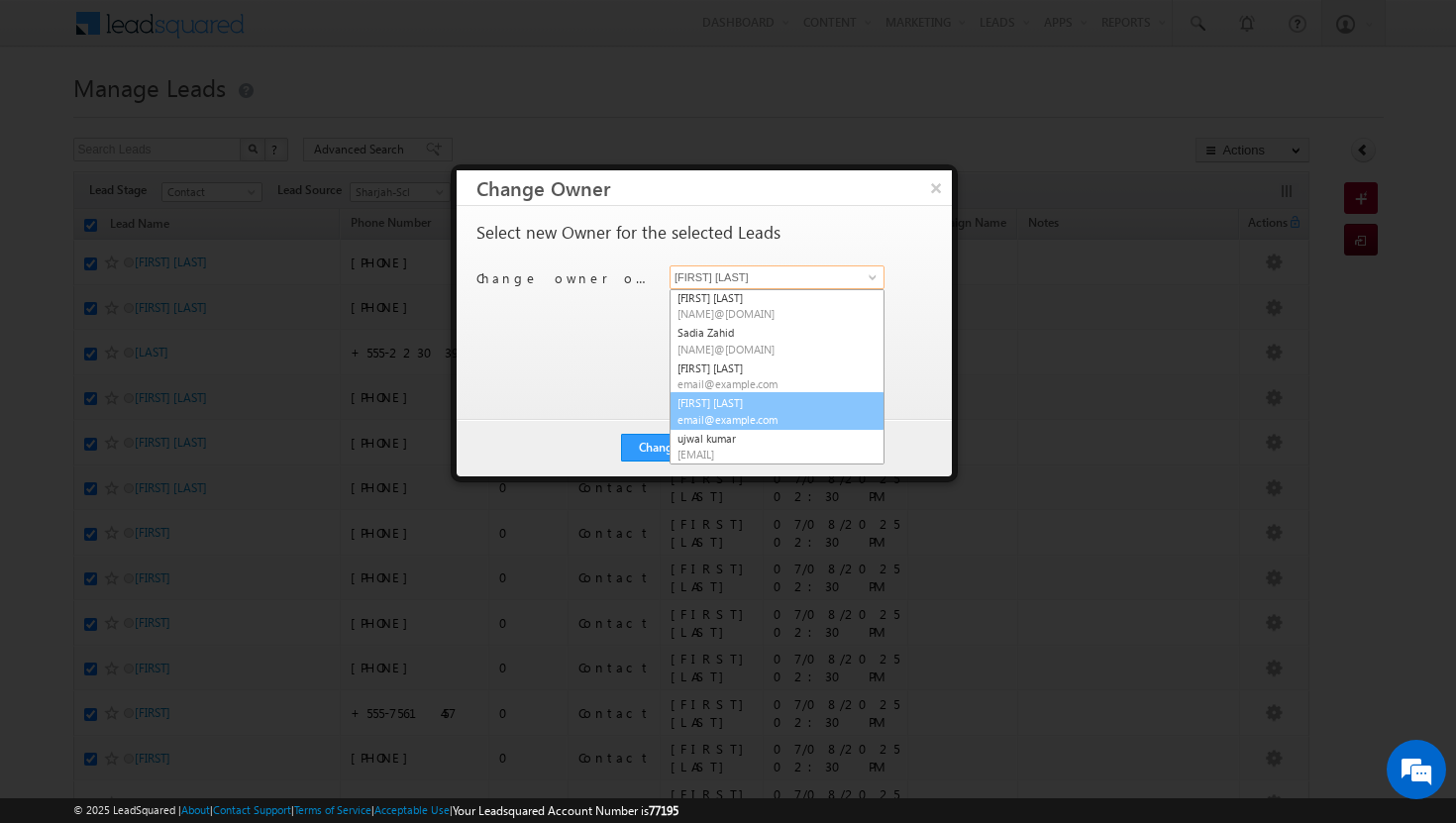 click on "email@example.com" at bounding box center (777, 411) 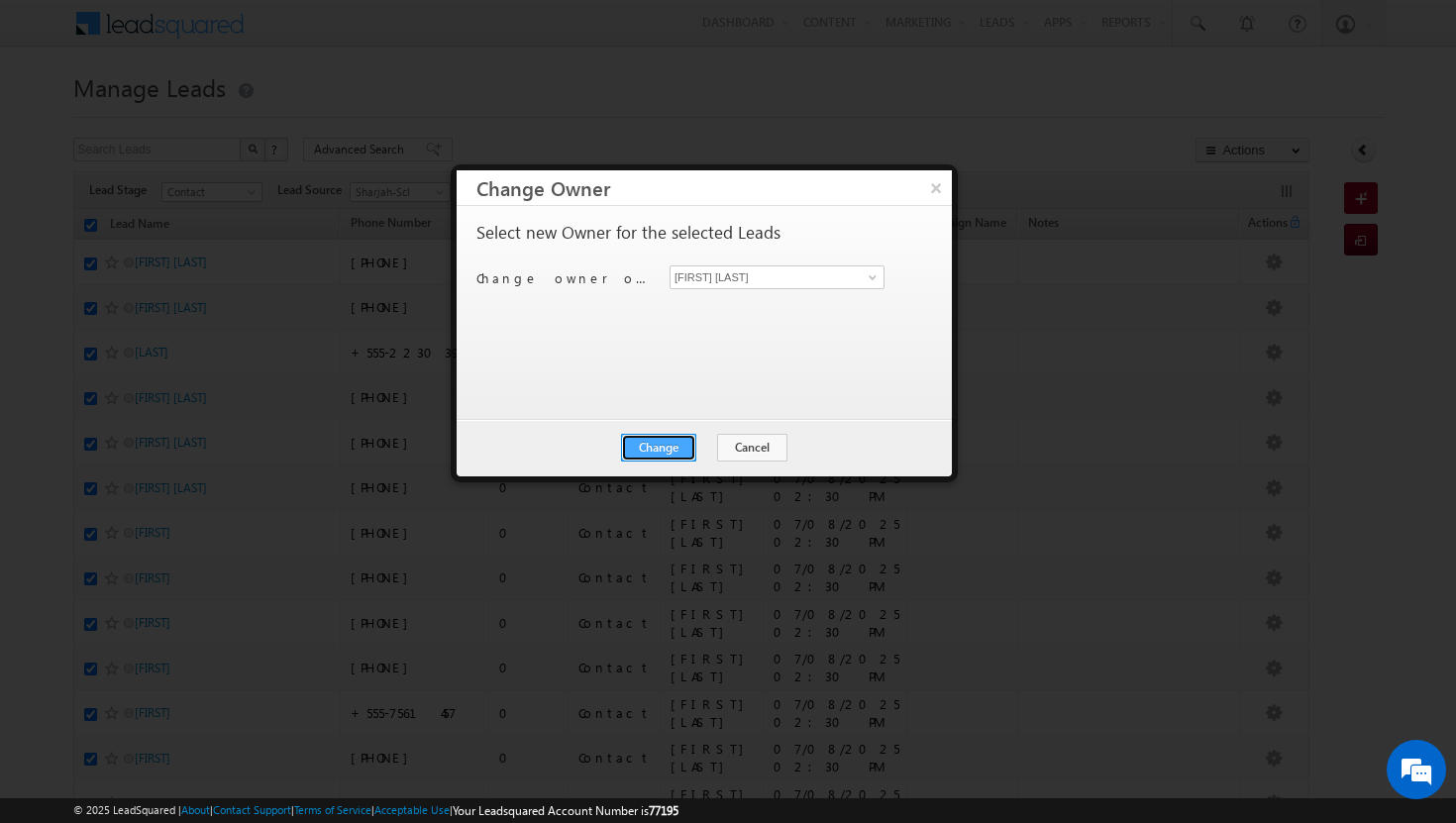 click on "Change" at bounding box center (659, 448) 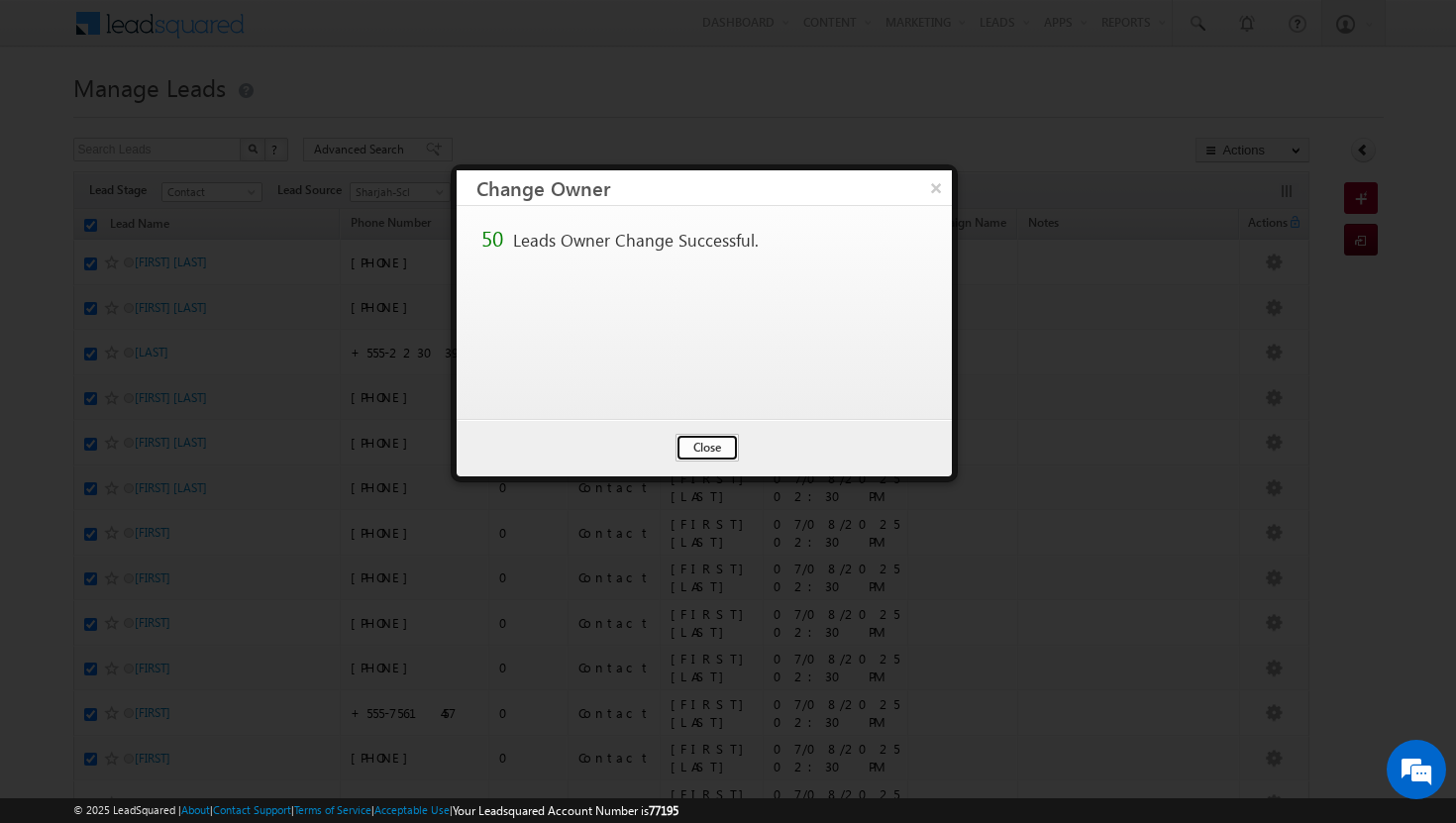 click on "Close" at bounding box center (707, 448) 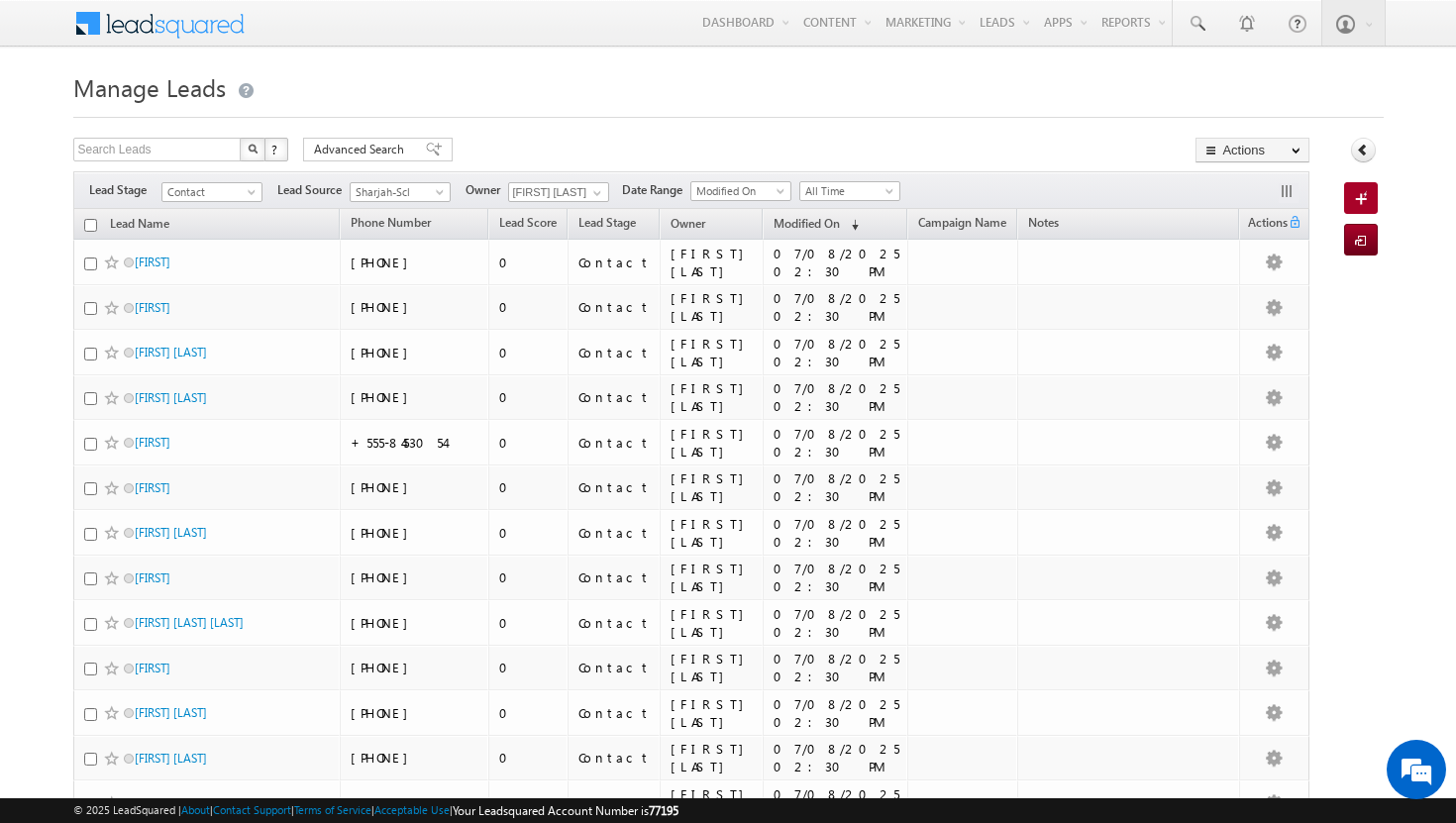click on "Lead Name" at bounding box center [207, 224] 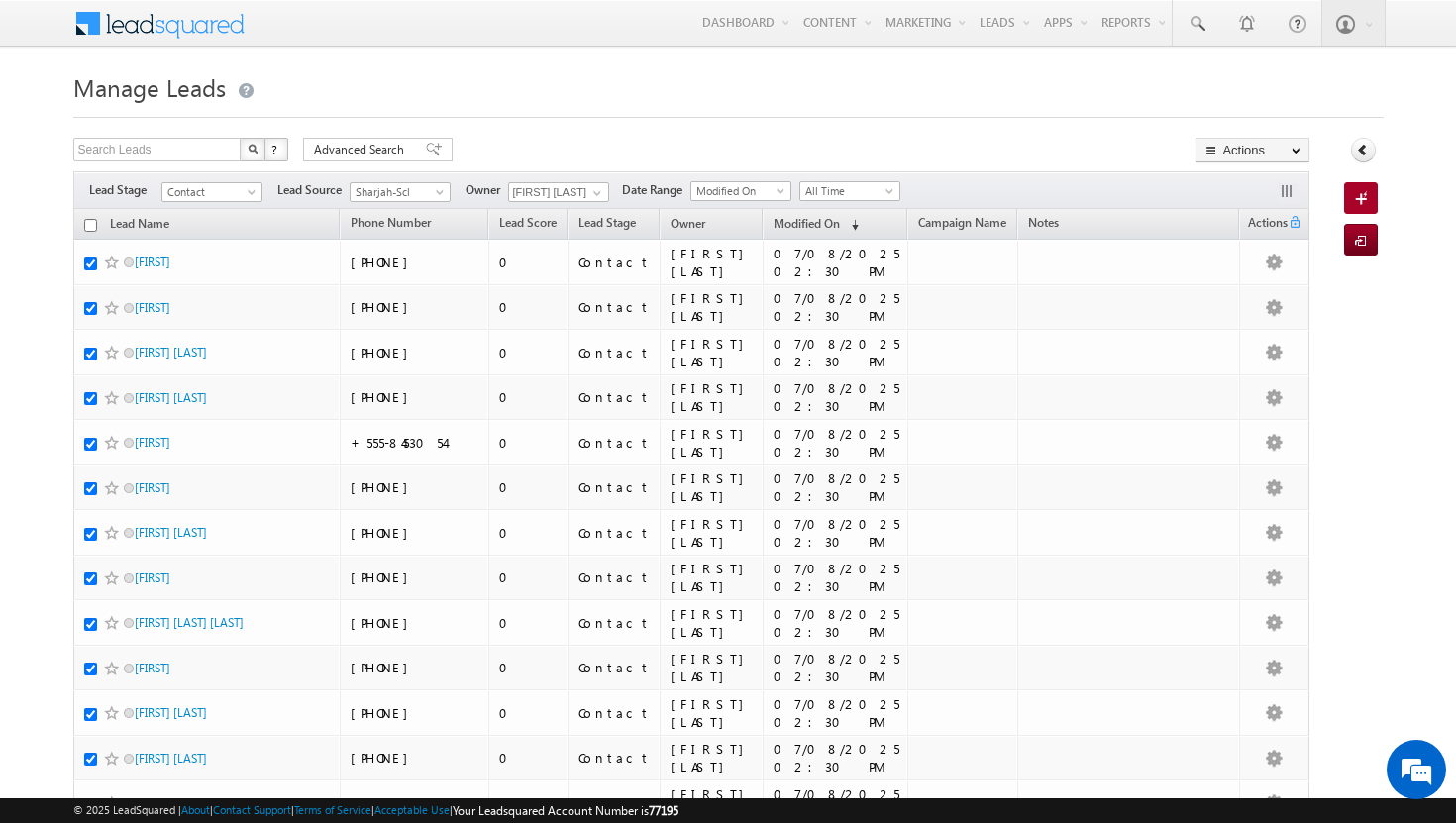 checkbox on "true" 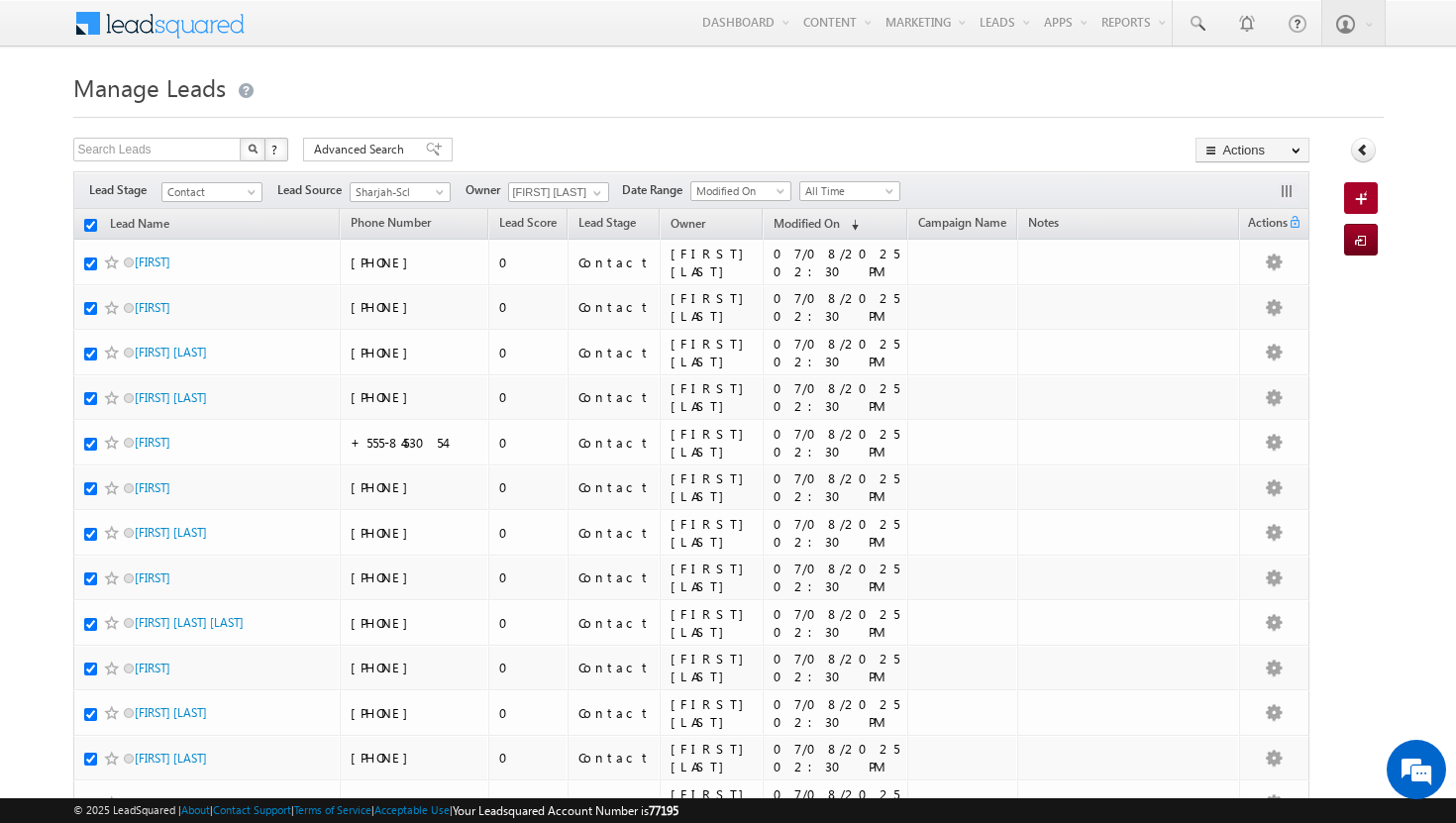checkbox on "true" 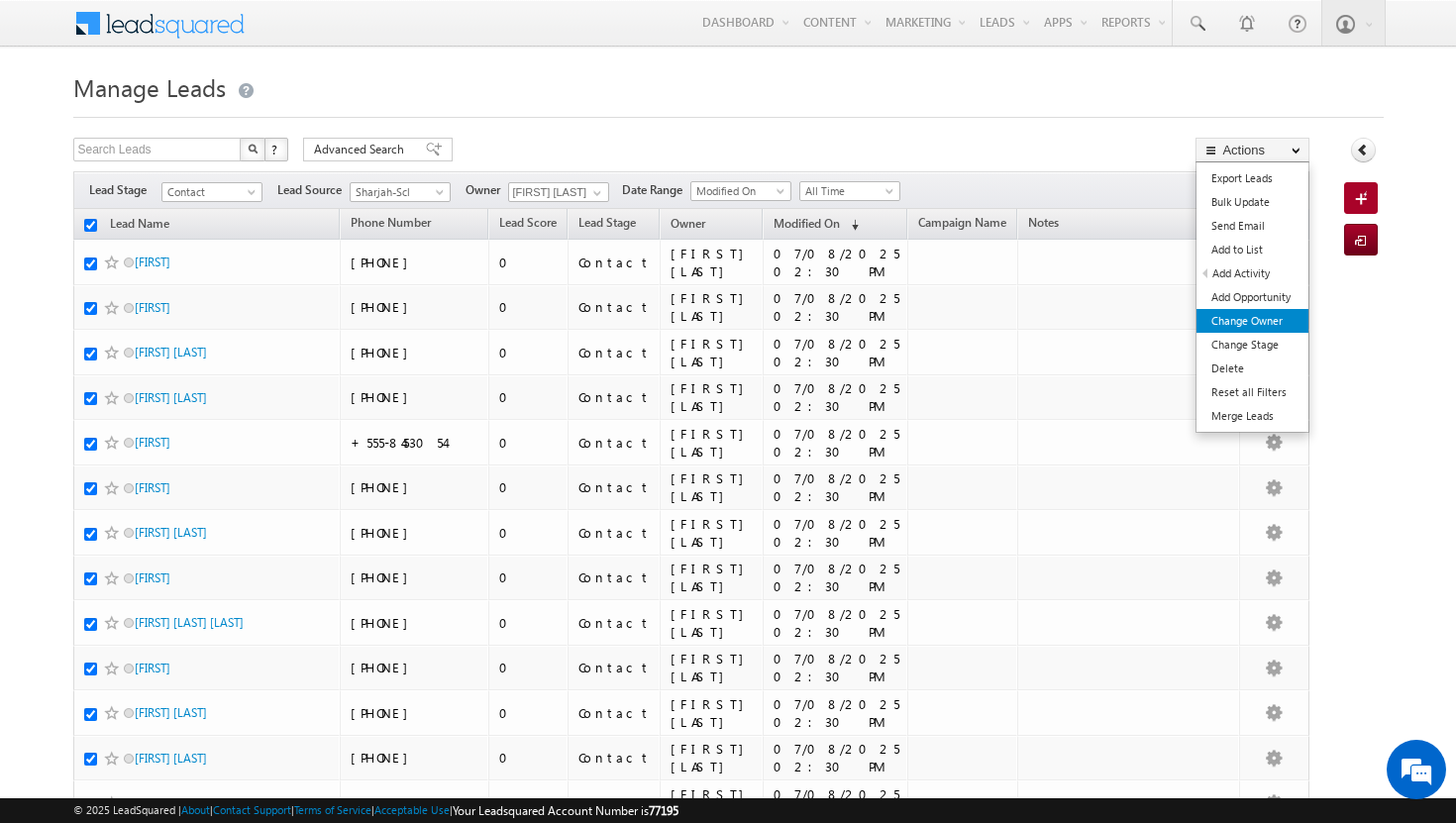 click on "Change Owner" at bounding box center [1252, 321] 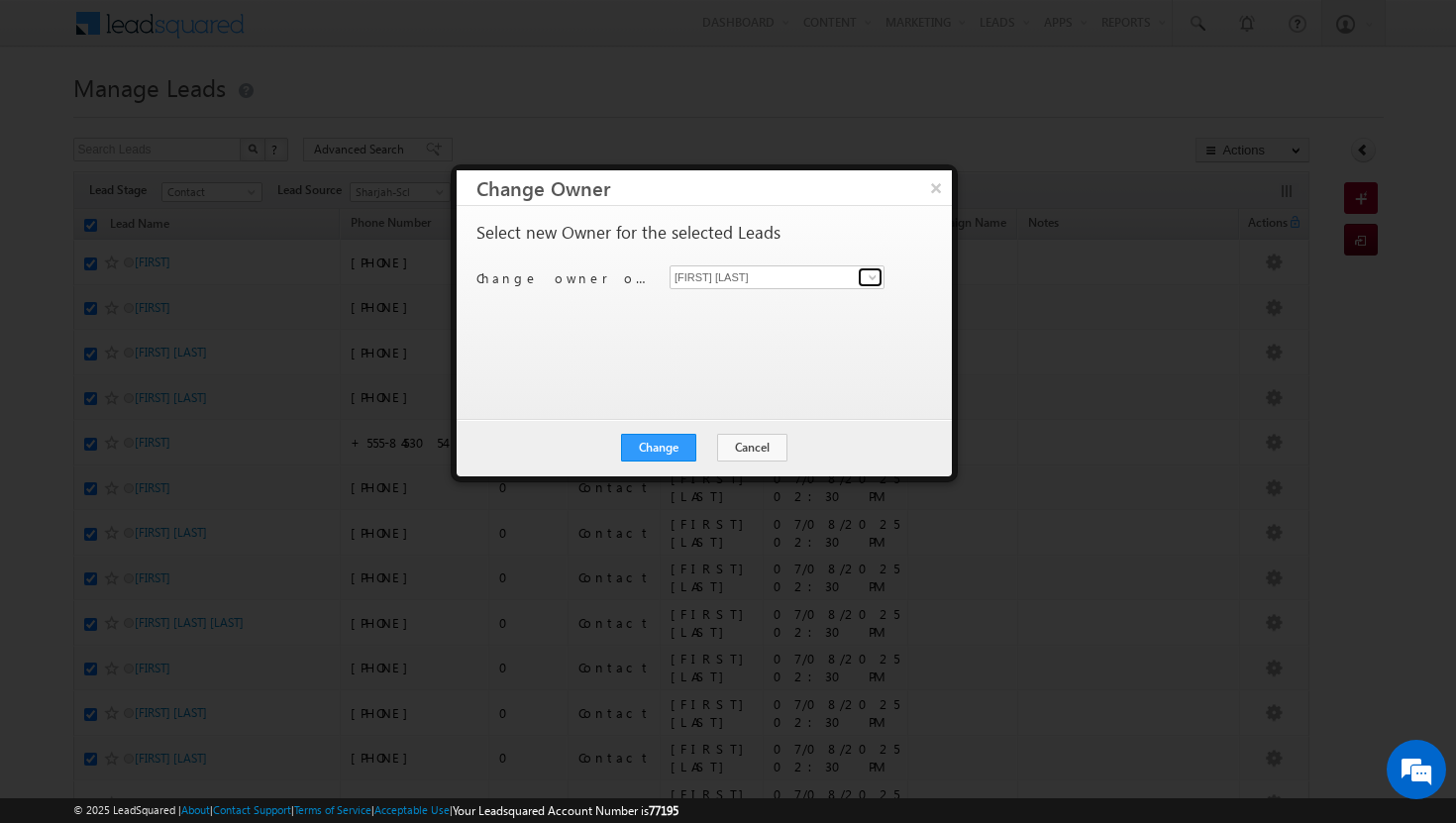 click at bounding box center (873, 277) 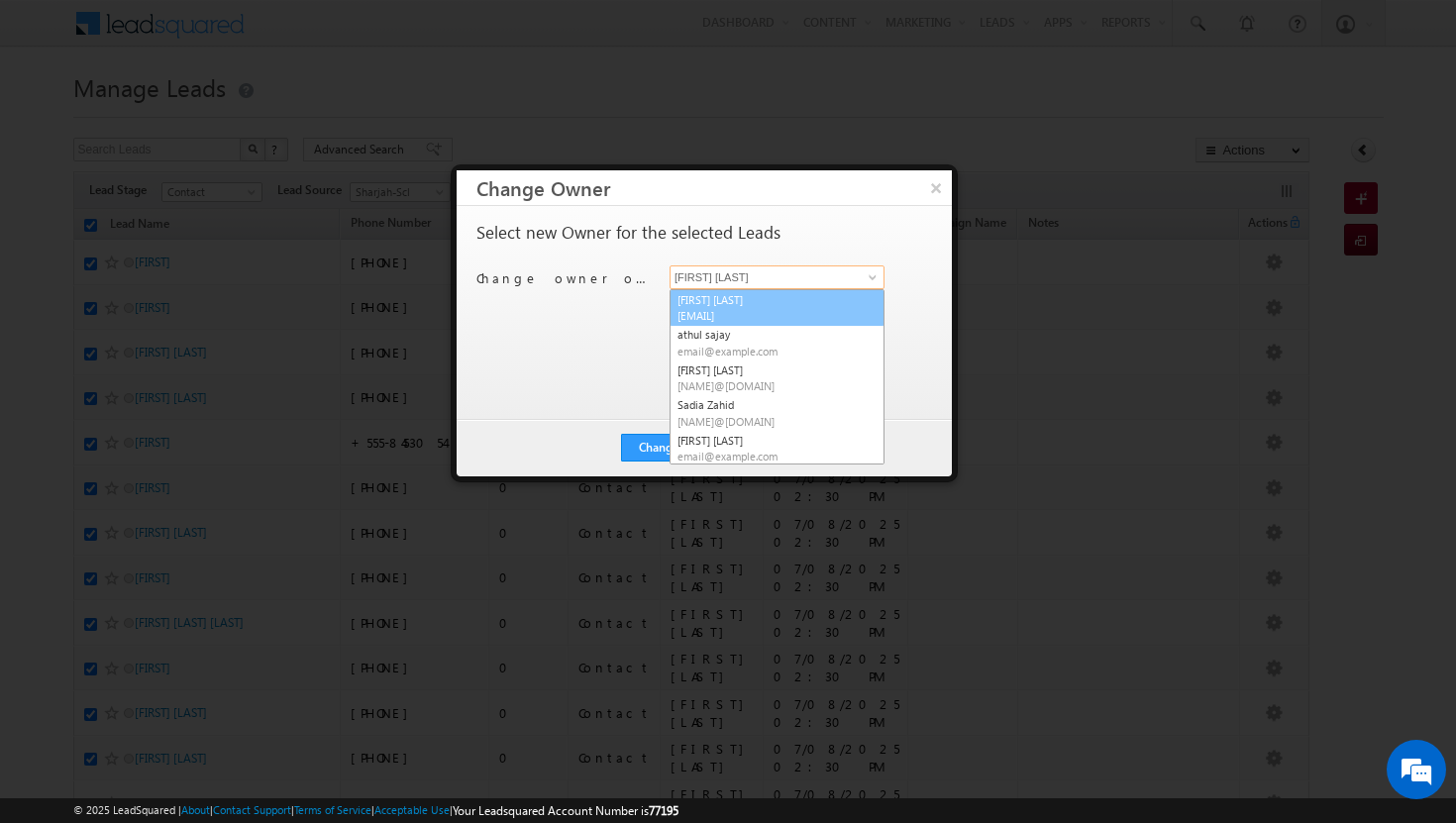 click on "[EMAIL]" at bounding box center (767, 315) 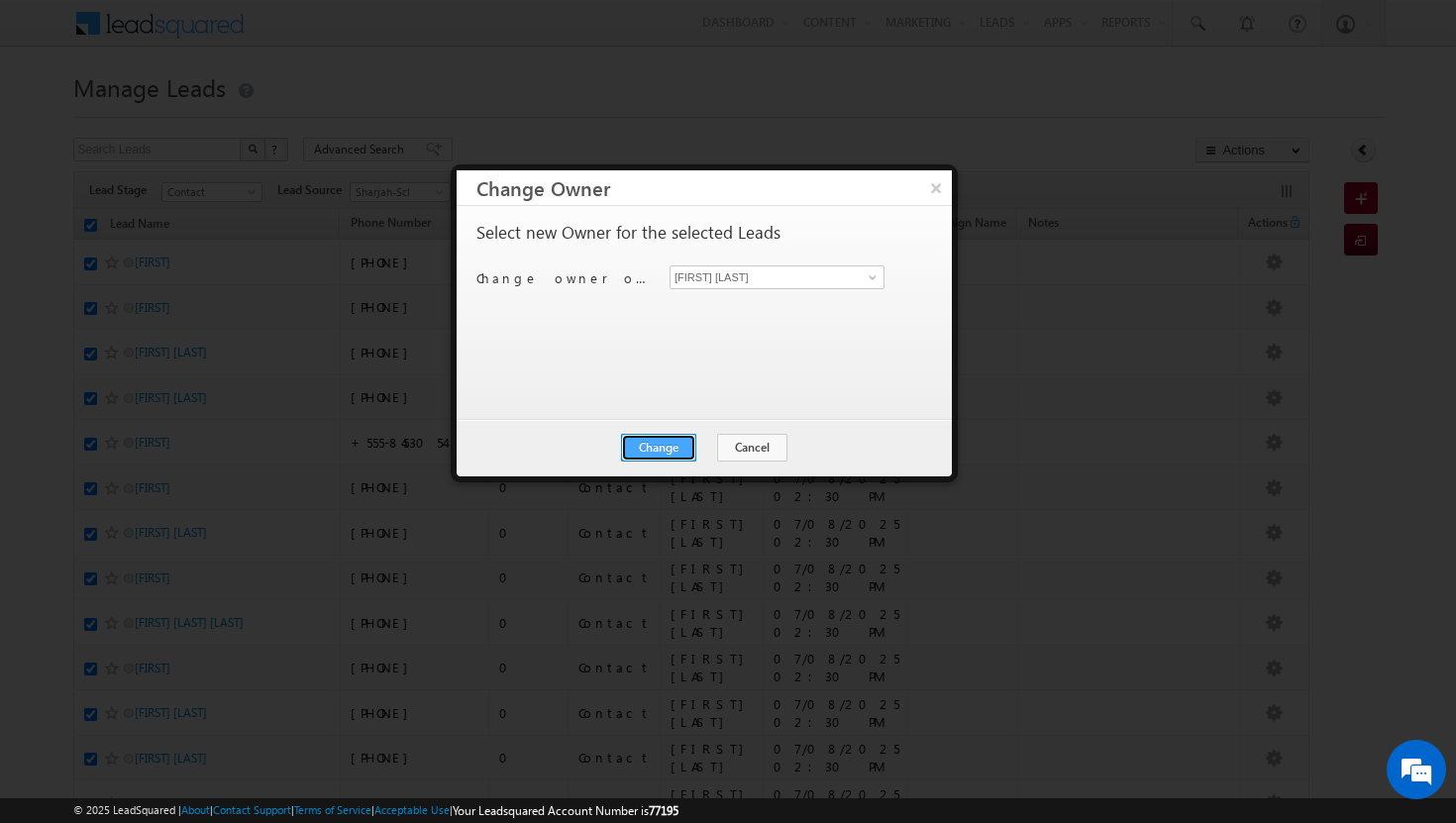 click on "Change" at bounding box center [659, 448] 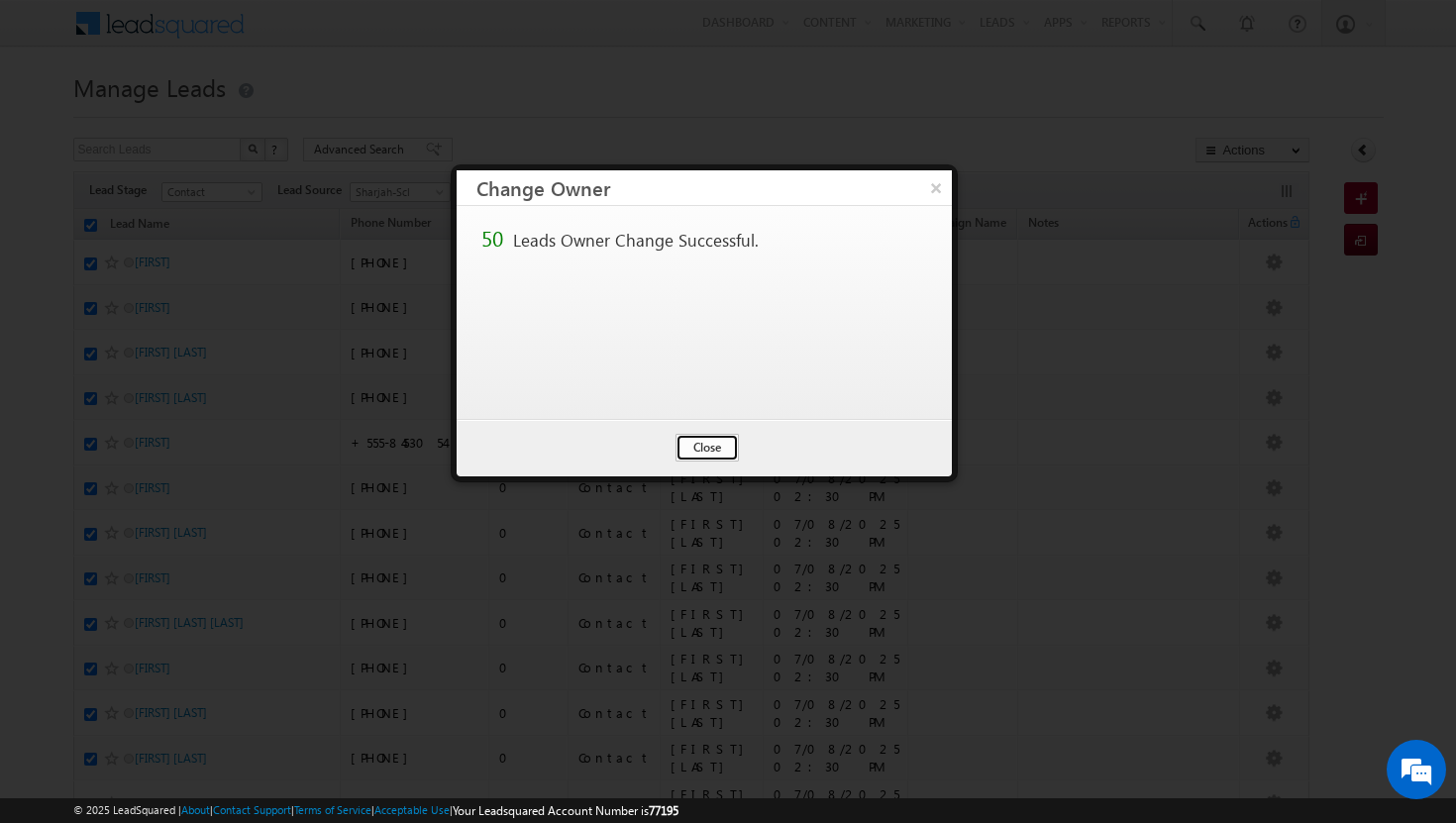 click on "Close" at bounding box center (707, 448) 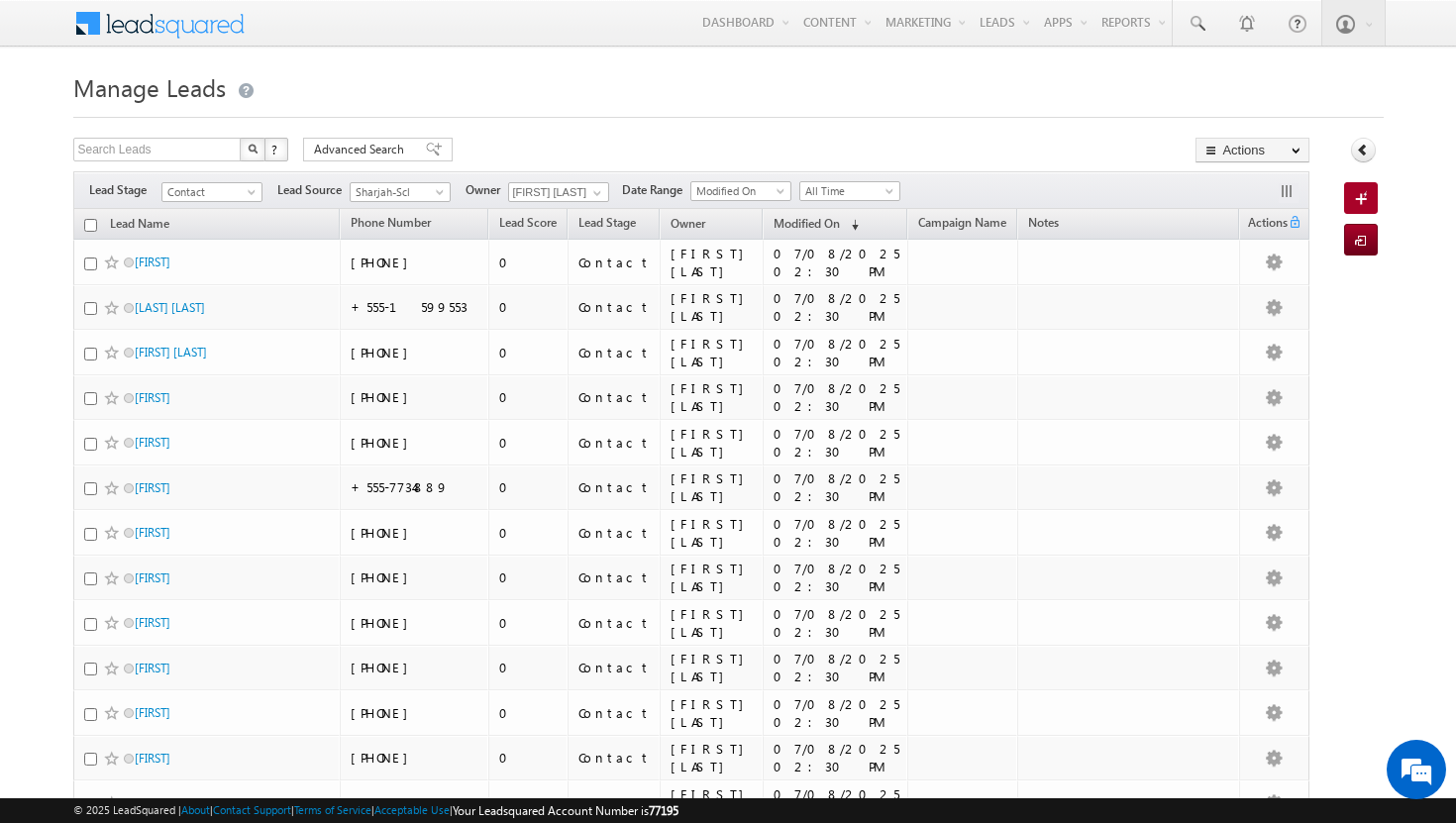 click at bounding box center [90, 225] 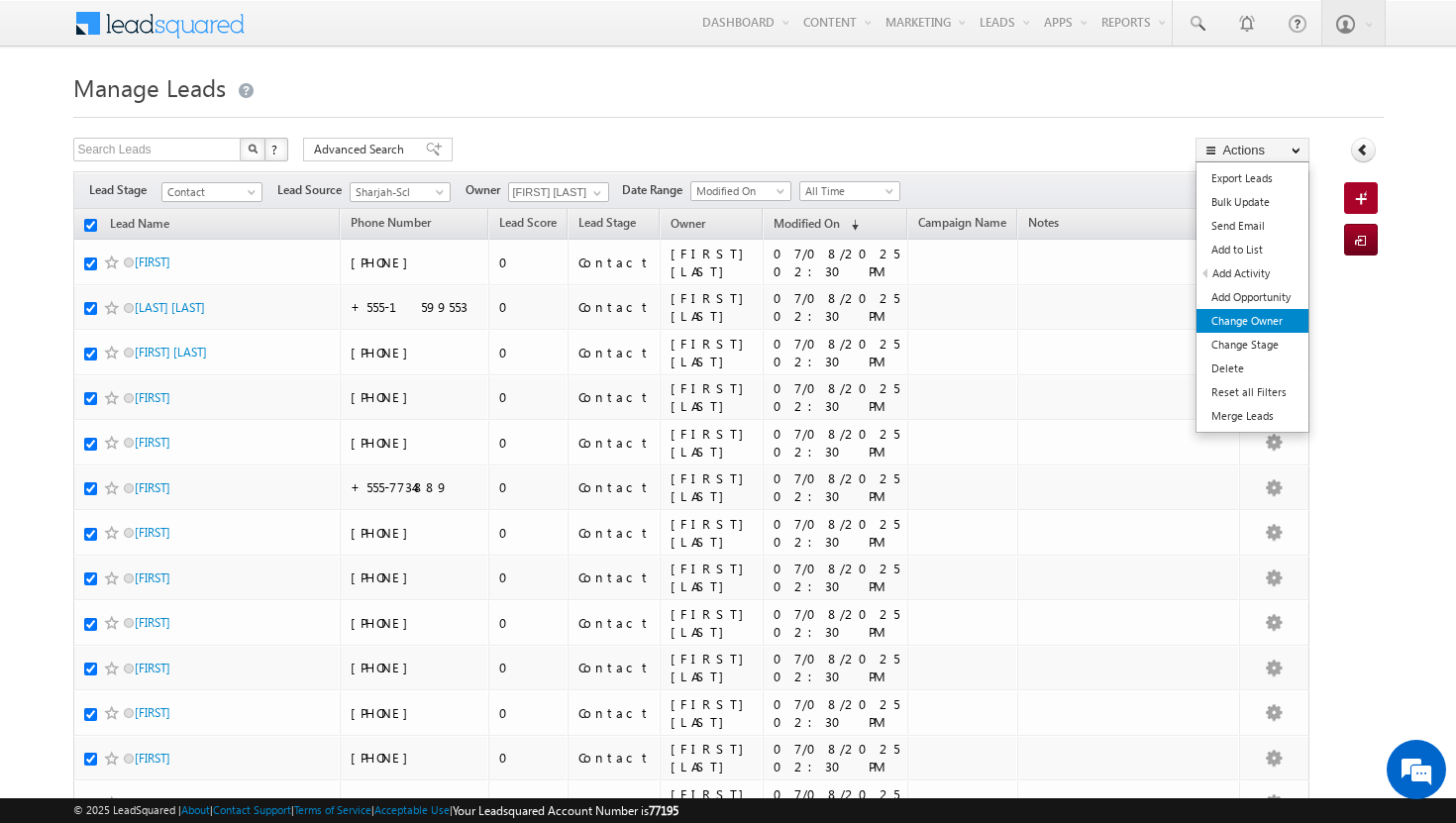 click on "Change Owner" at bounding box center [1252, 321] 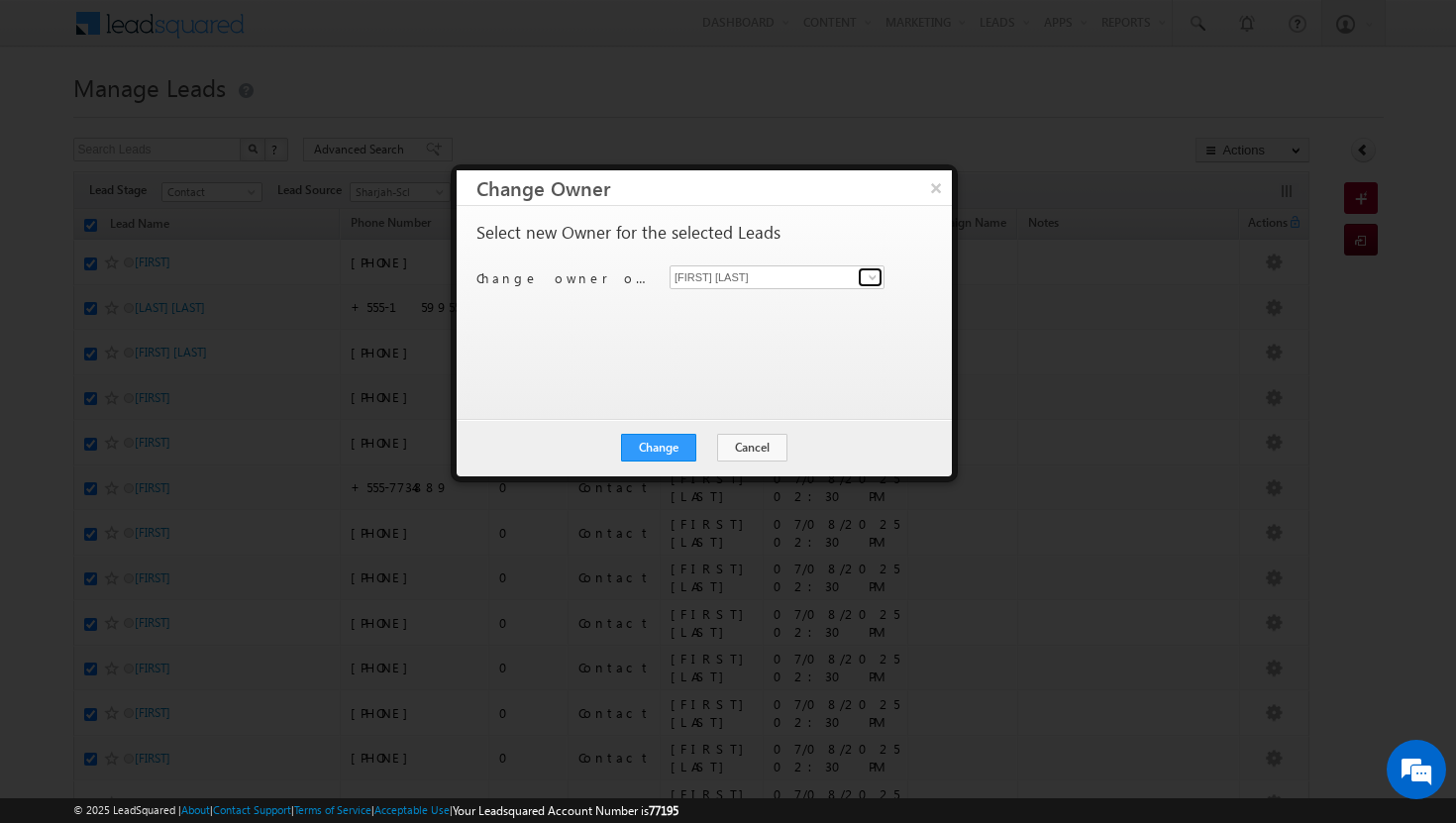 click at bounding box center (873, 277) 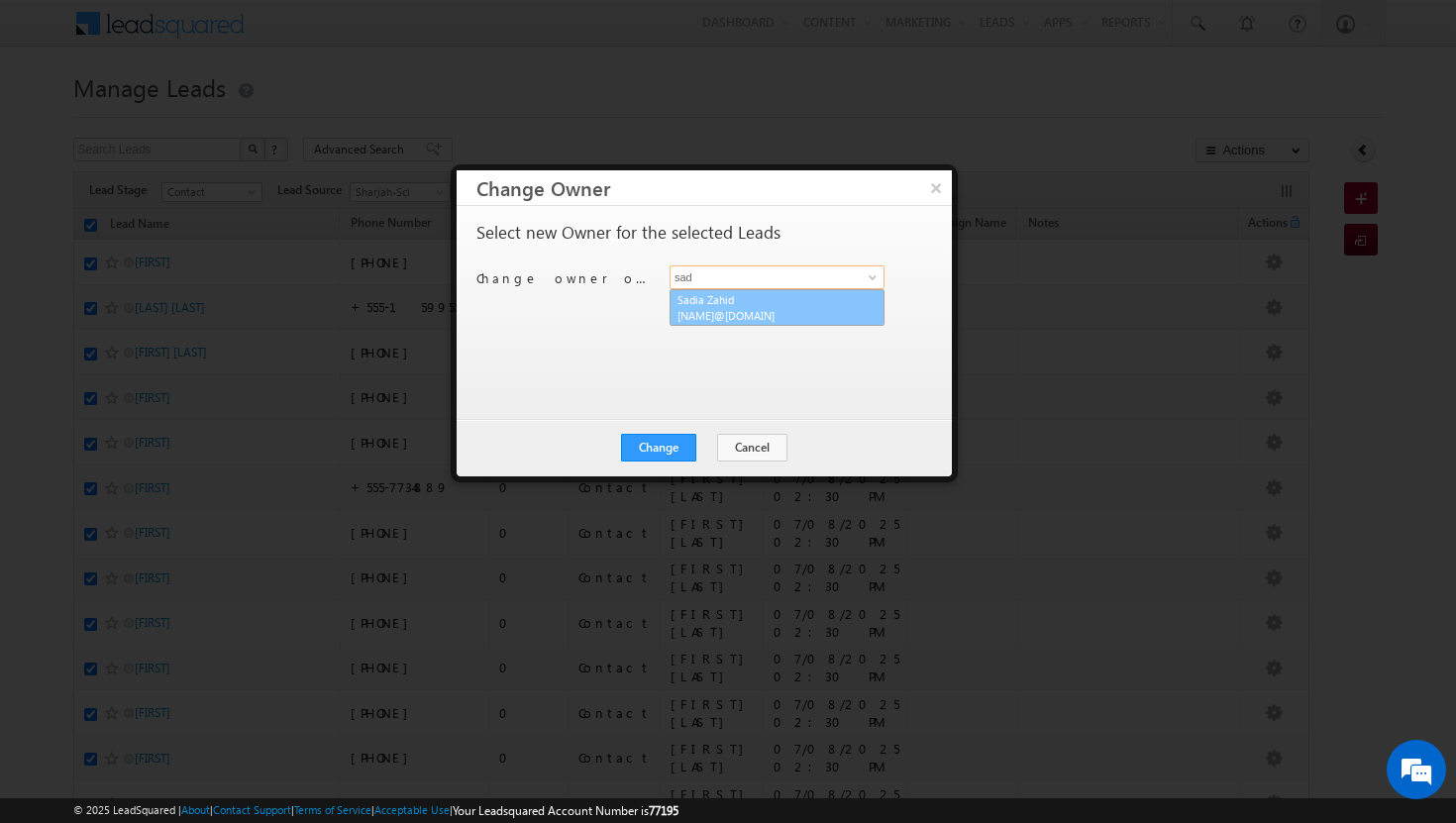 click on "[NAME]@[DOMAIN]" at bounding box center (767, 315) 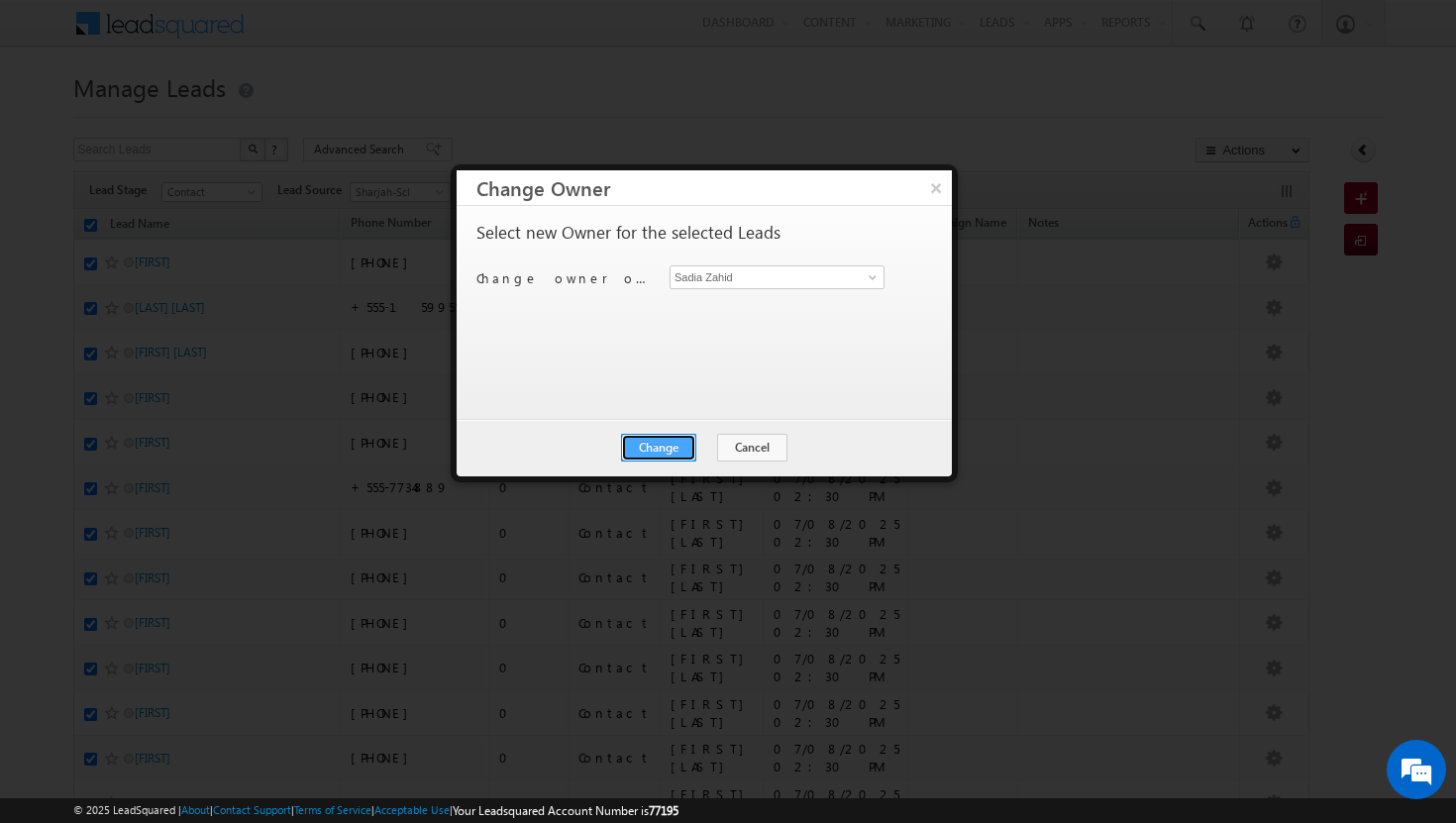 click on "Change" at bounding box center [659, 448] 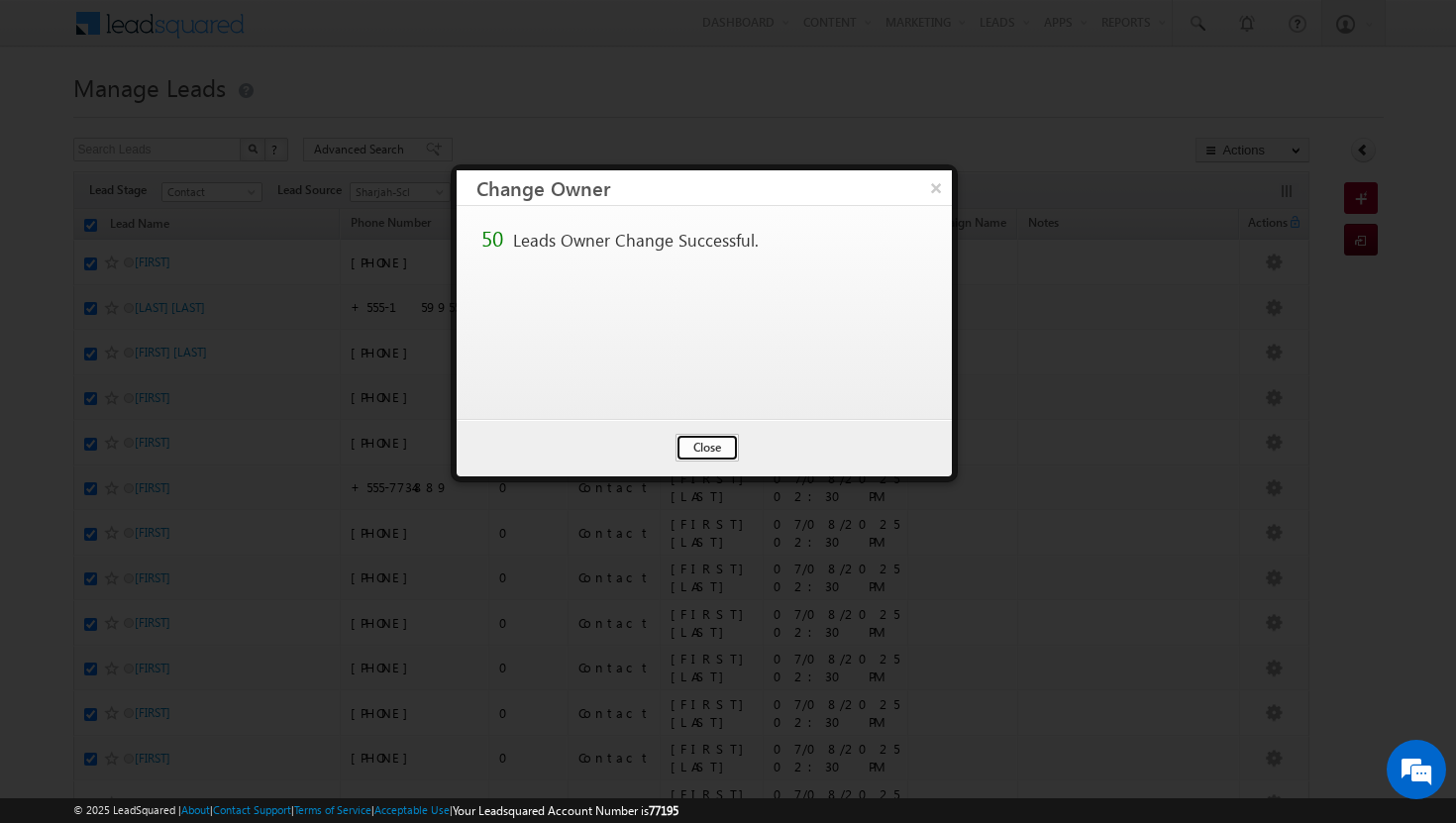 click on "Close" at bounding box center [707, 448] 